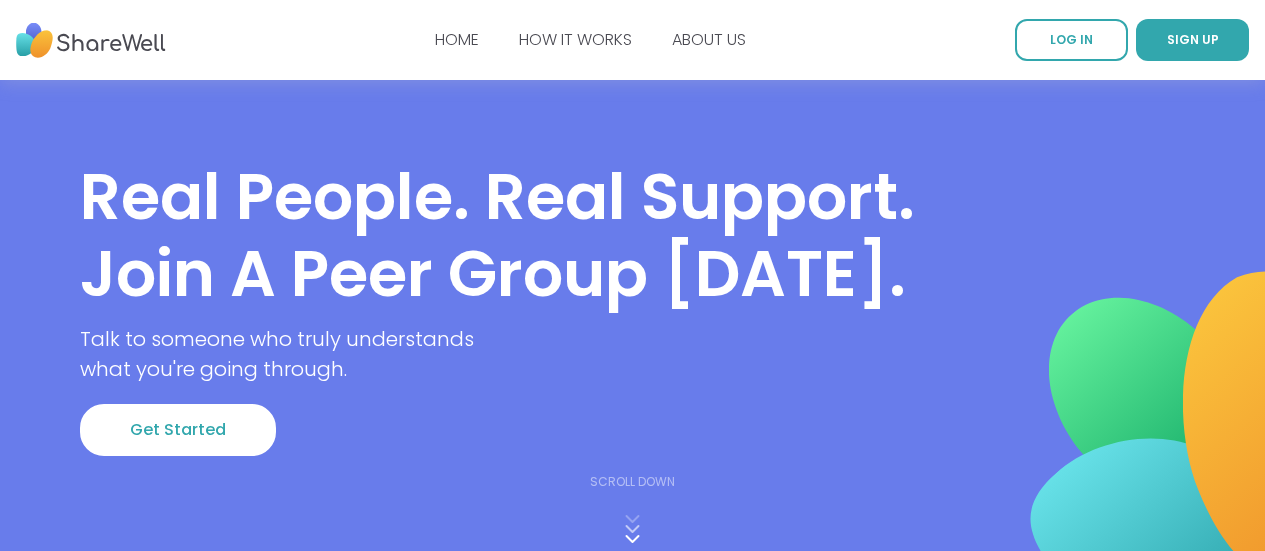 scroll, scrollTop: 0, scrollLeft: 0, axis: both 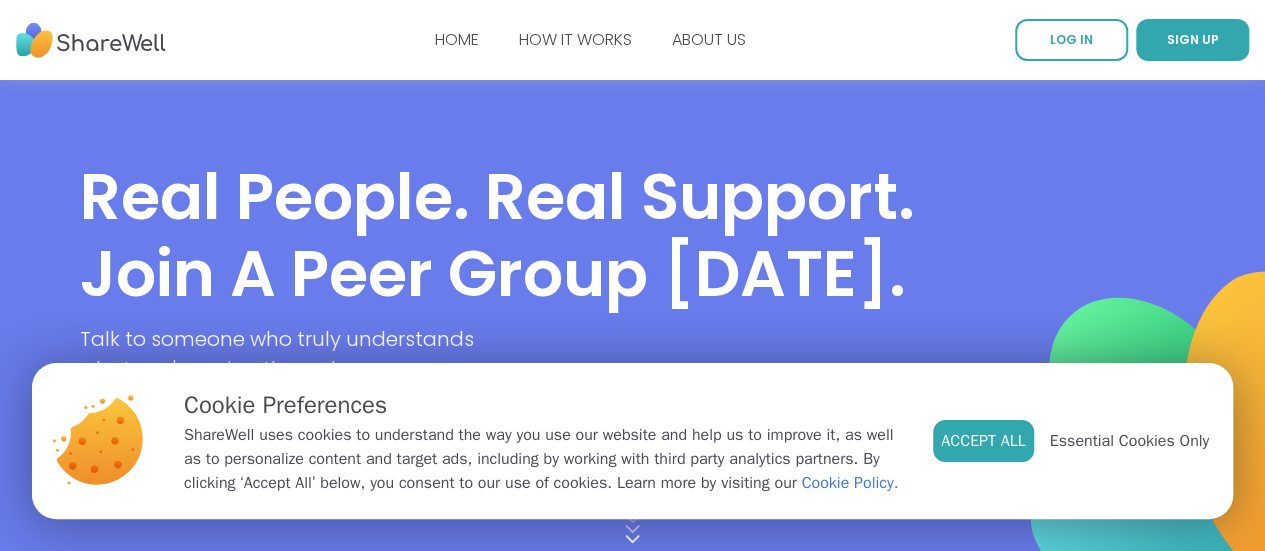 click on "Real People. Real Support.
Join a Peer Group [DATE]. Talk to someone who truly understands what you're going through. Get Started" at bounding box center [632, 316] 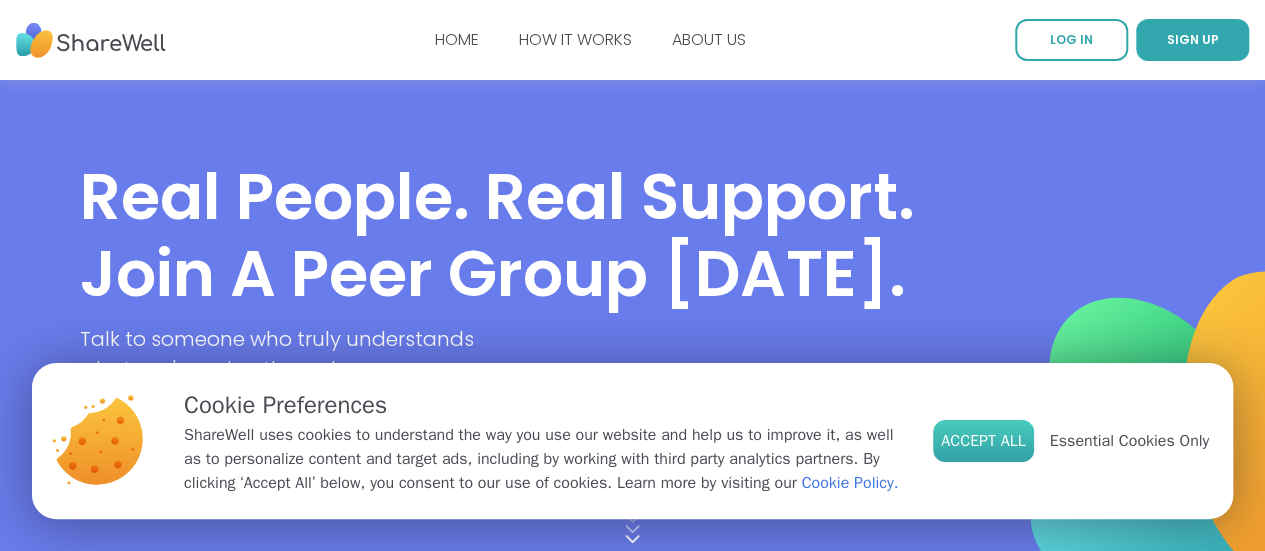 click on "Accept All" at bounding box center (983, 441) 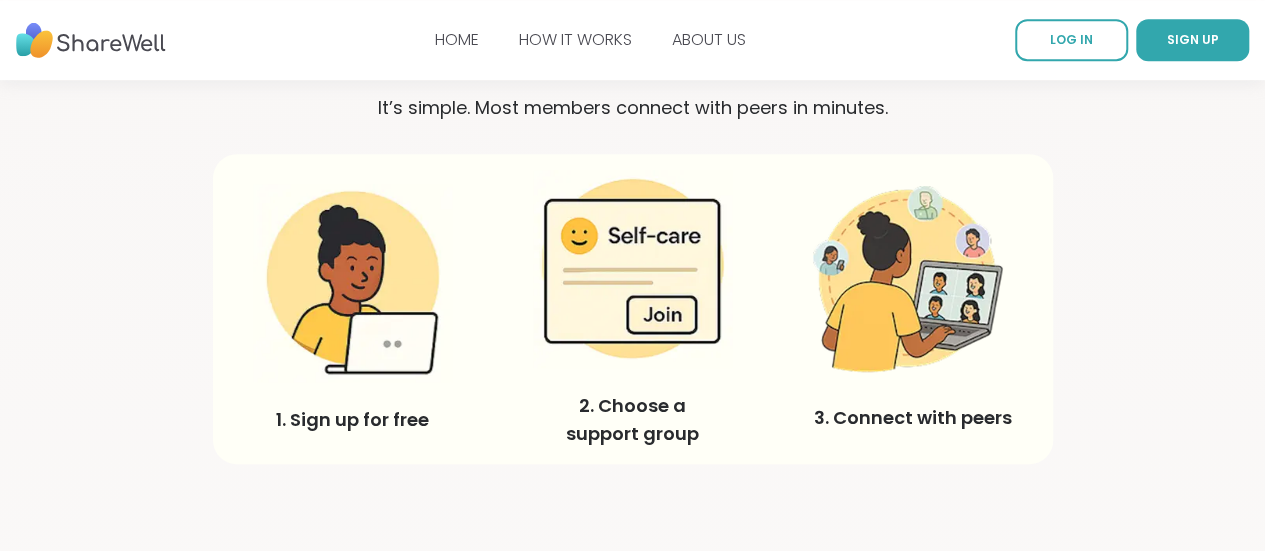 scroll, scrollTop: 585, scrollLeft: 0, axis: vertical 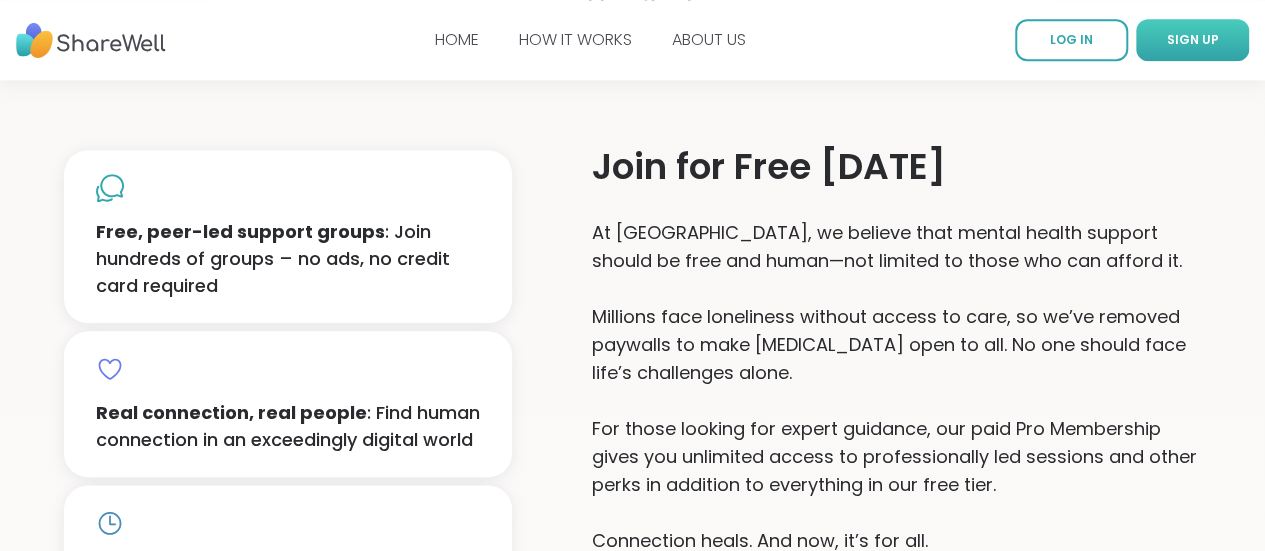 click on "SIGN UP" at bounding box center (1192, 40) 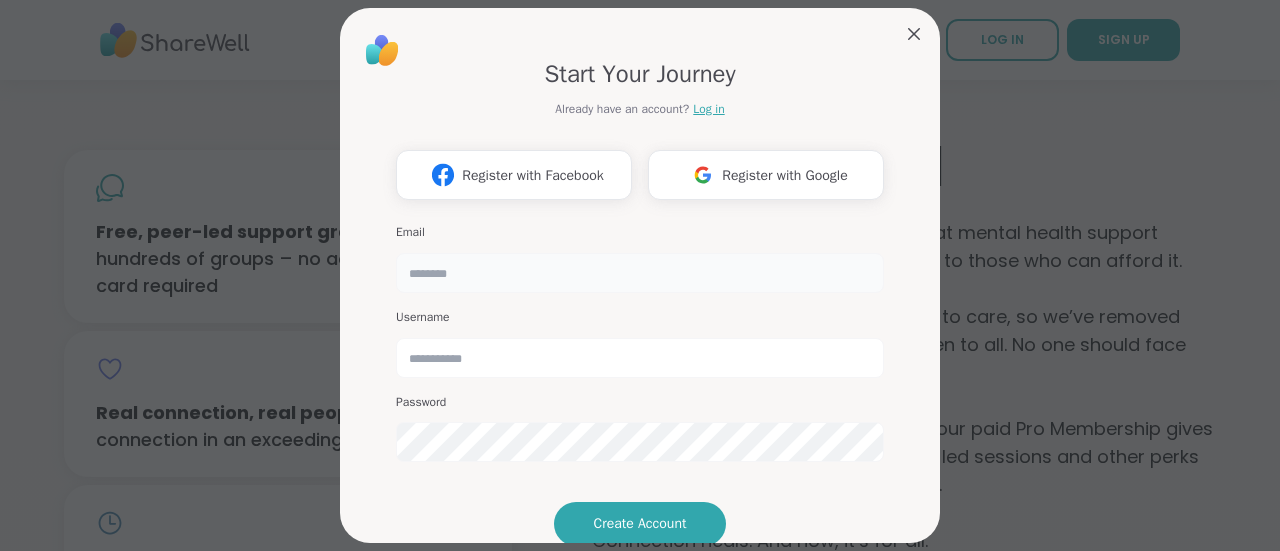 click at bounding box center [640, 273] 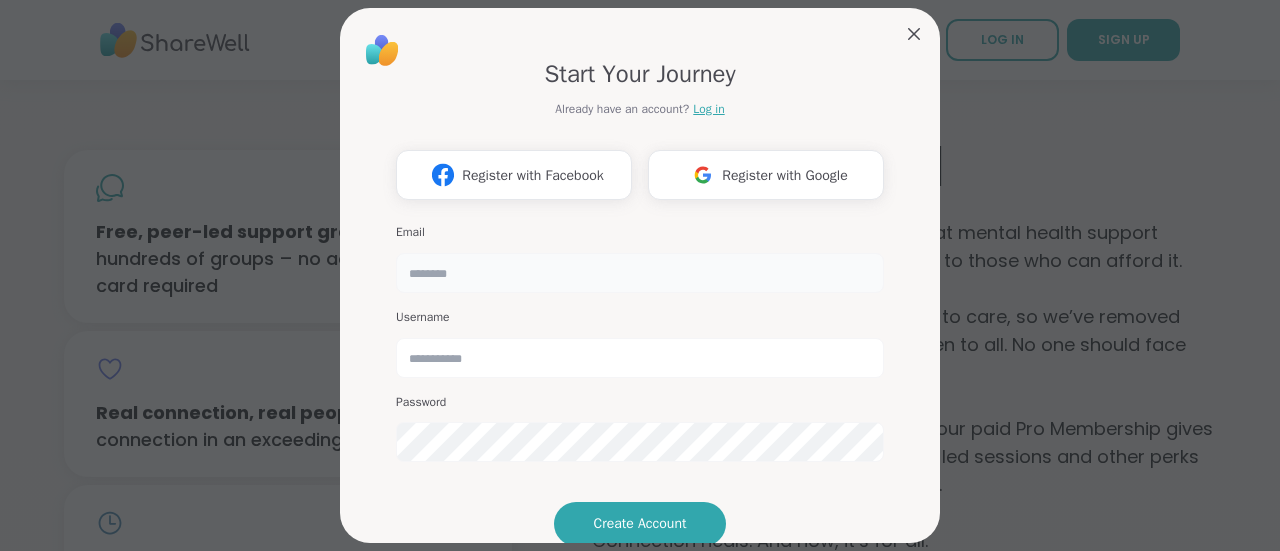 type on "**********" 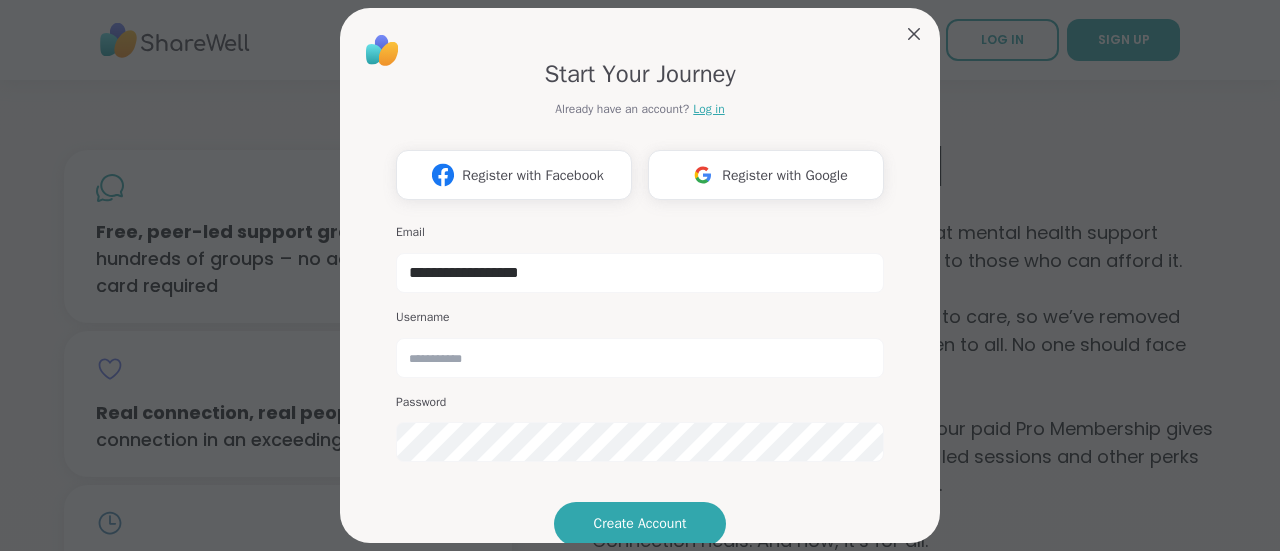 click on "Username" at bounding box center (640, 343) 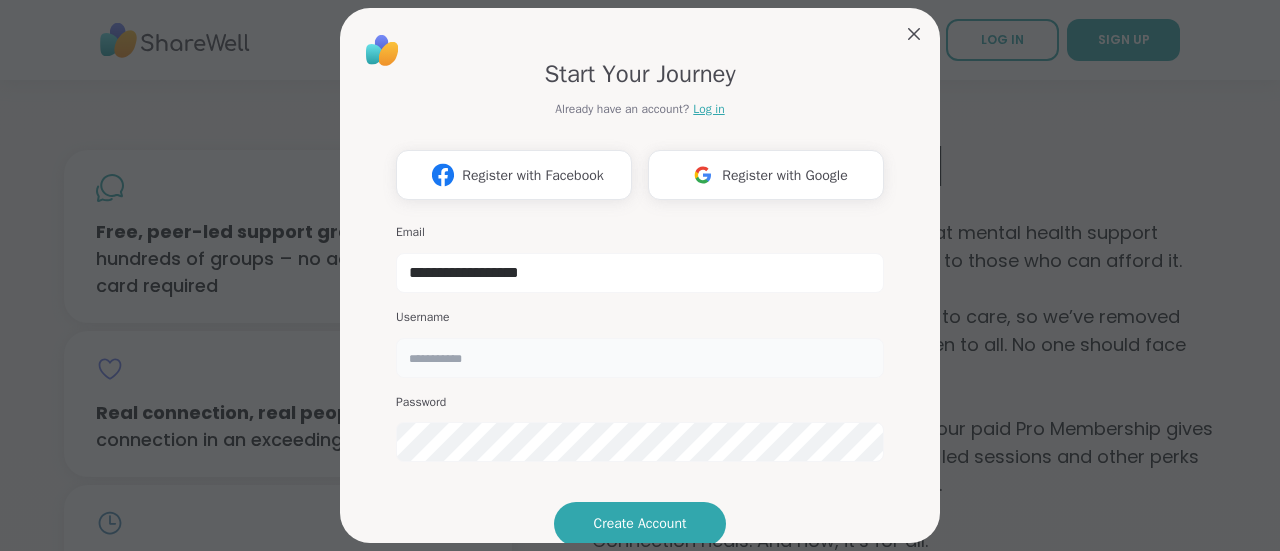 click at bounding box center [640, 358] 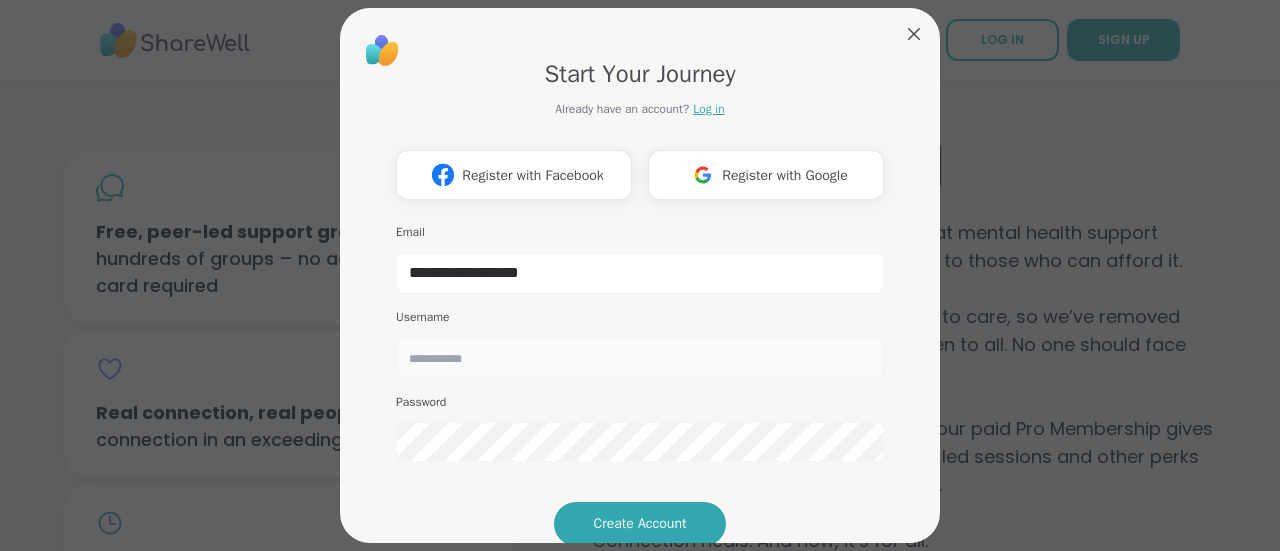 type on "********" 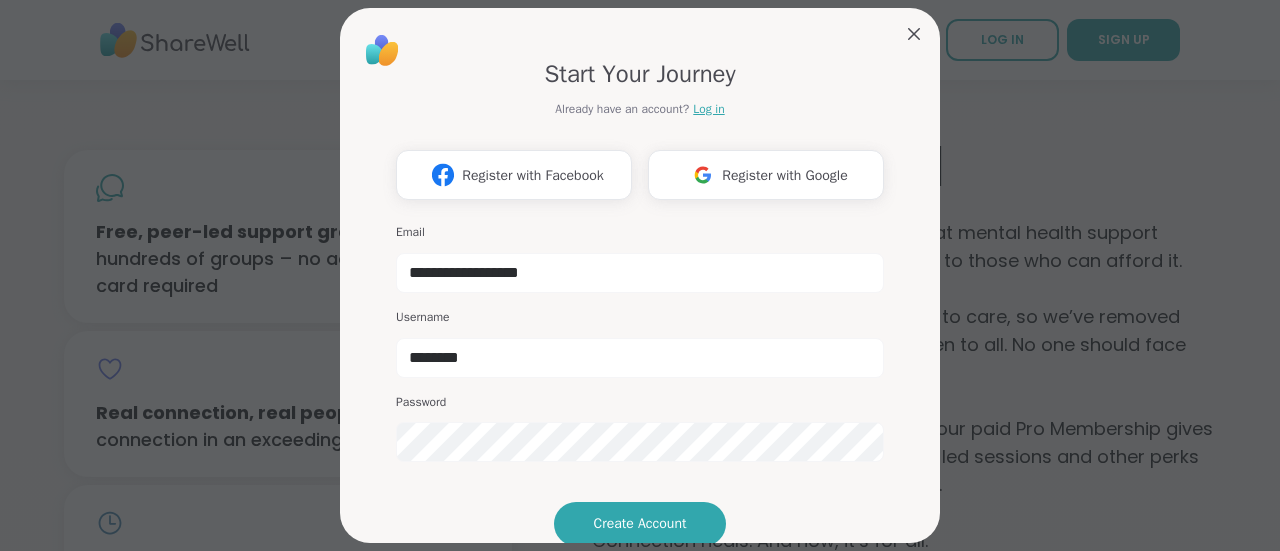 click on "**********" at bounding box center (640, 275) 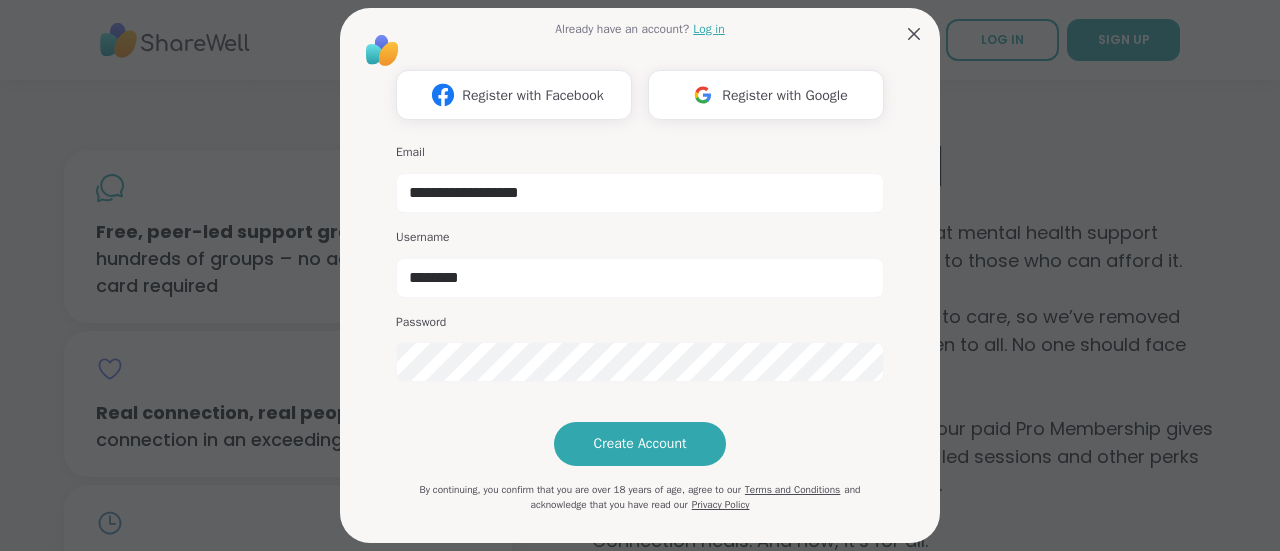 scroll, scrollTop: 120, scrollLeft: 0, axis: vertical 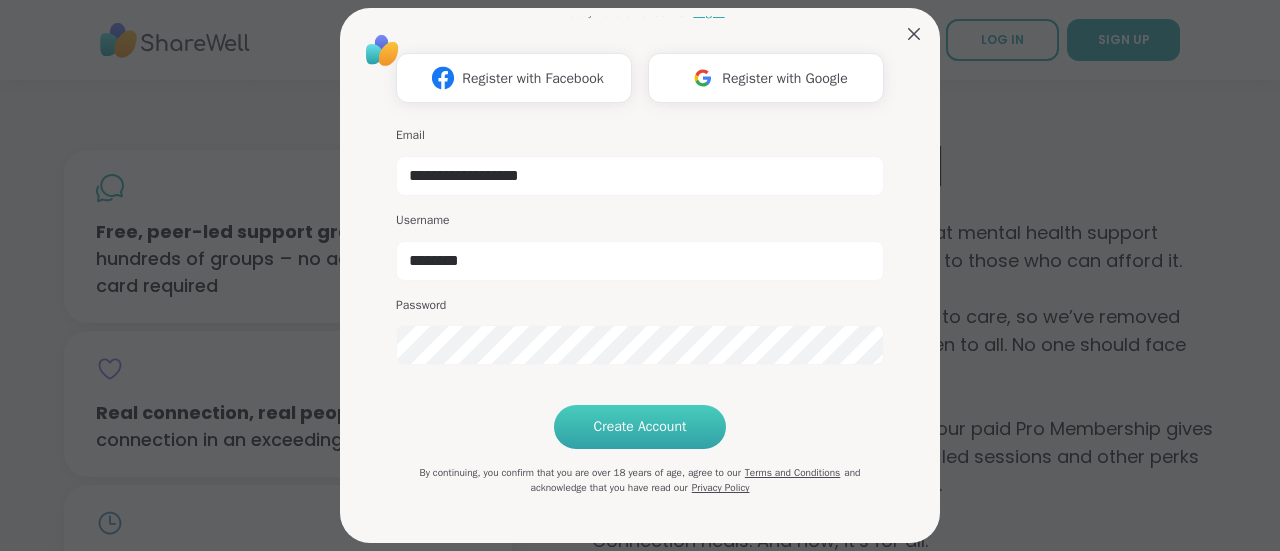 click on "Create Account" at bounding box center [640, 427] 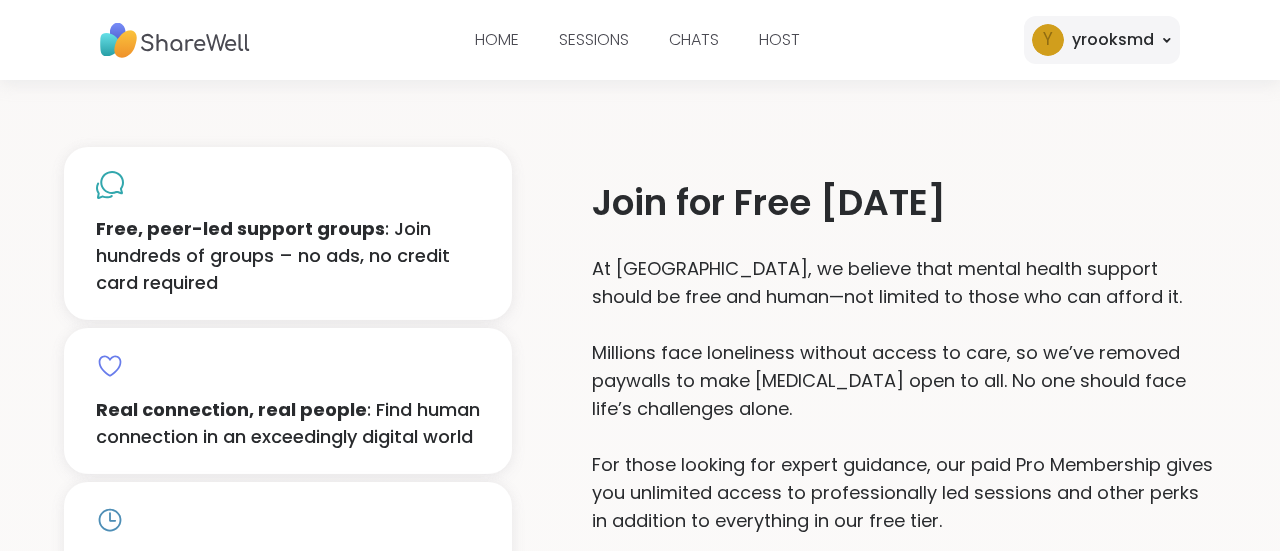 scroll, scrollTop: 0, scrollLeft: 0, axis: both 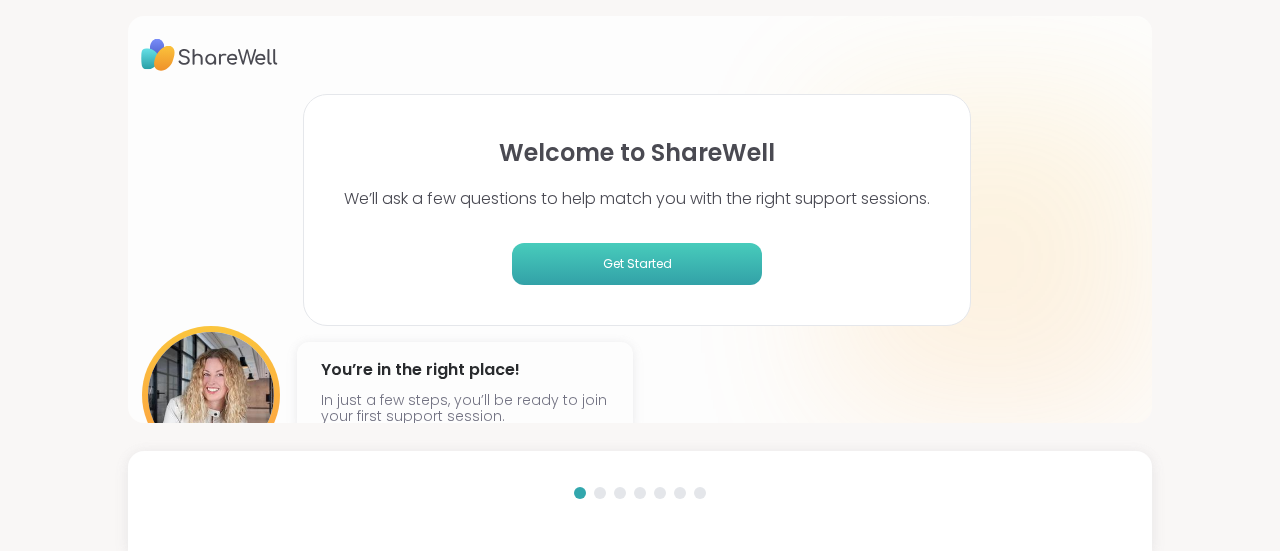 click on "Get Started" at bounding box center [637, 264] 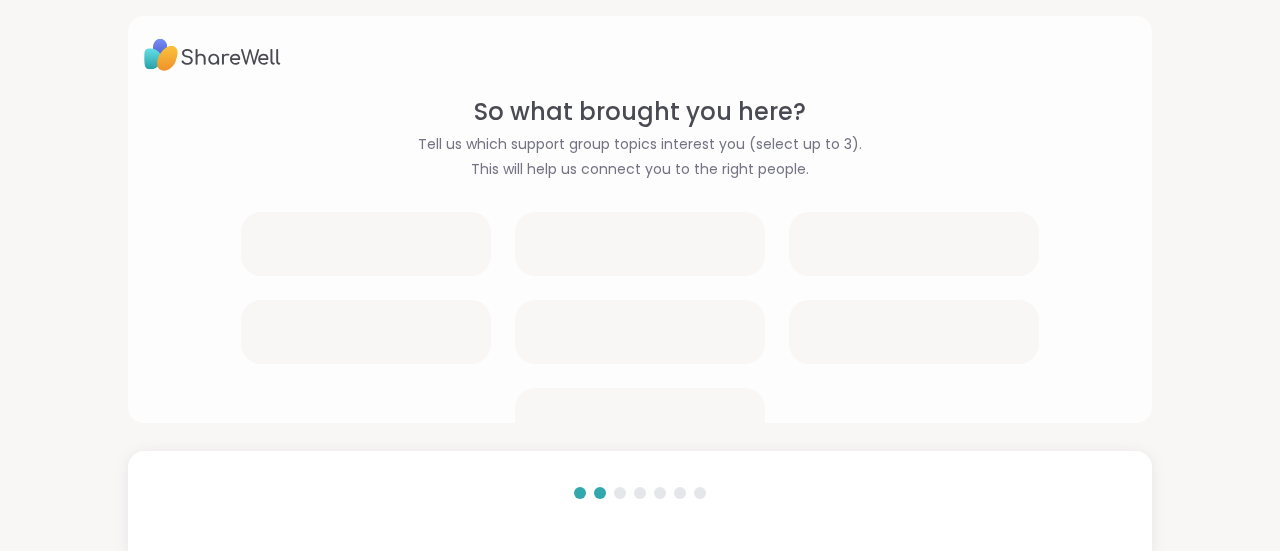 scroll, scrollTop: 0, scrollLeft: 0, axis: both 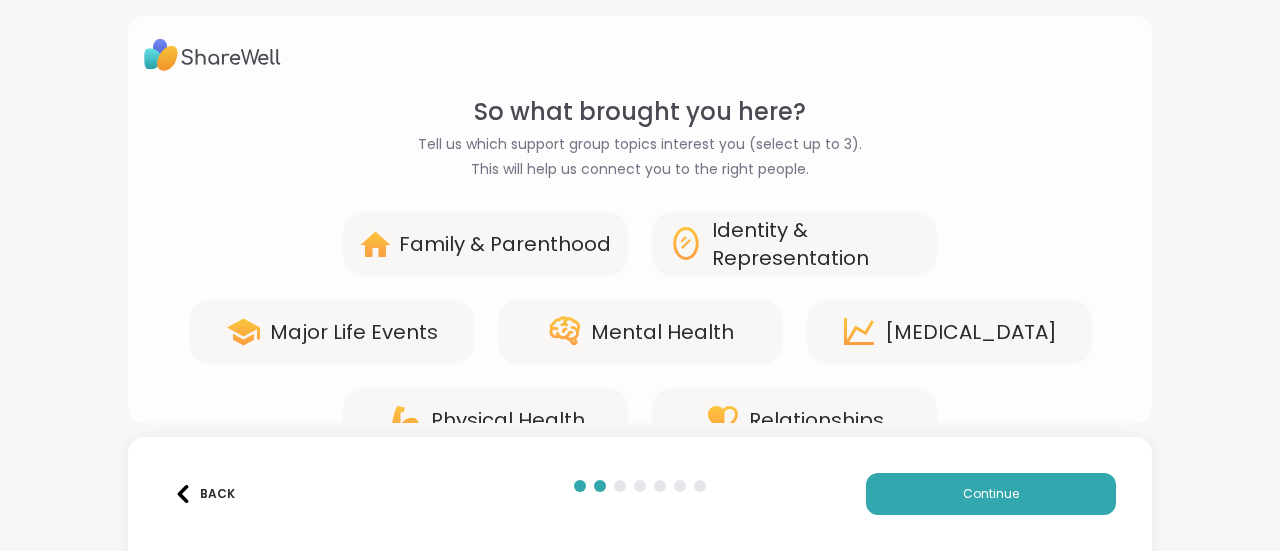 click on "Mental Health" at bounding box center [662, 332] 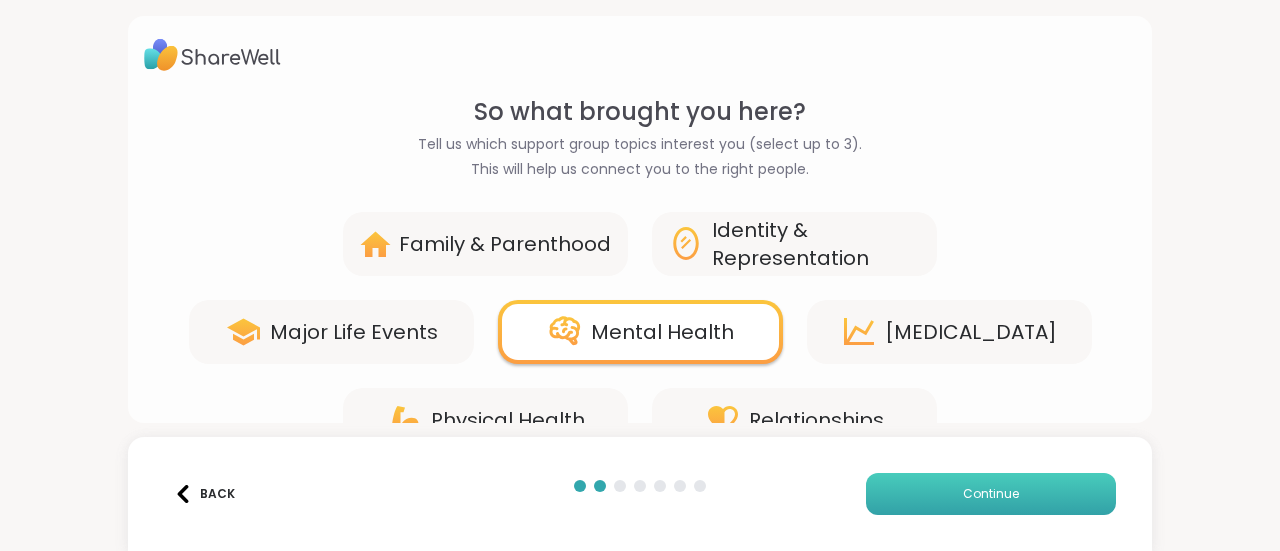 click on "Continue" at bounding box center (991, 494) 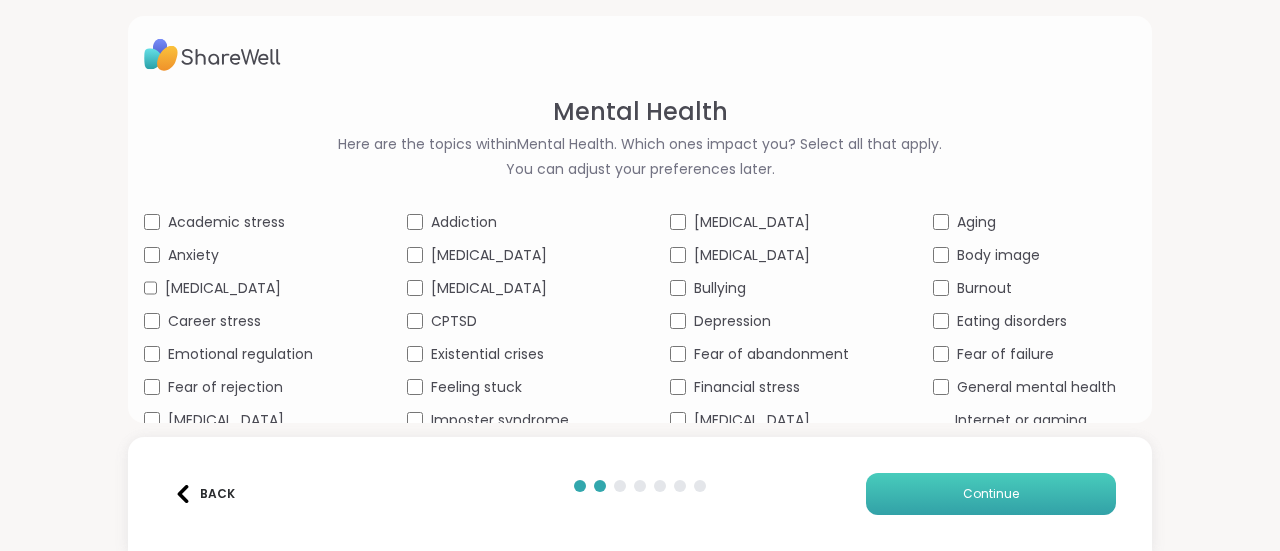 click on "Continue" at bounding box center (991, 494) 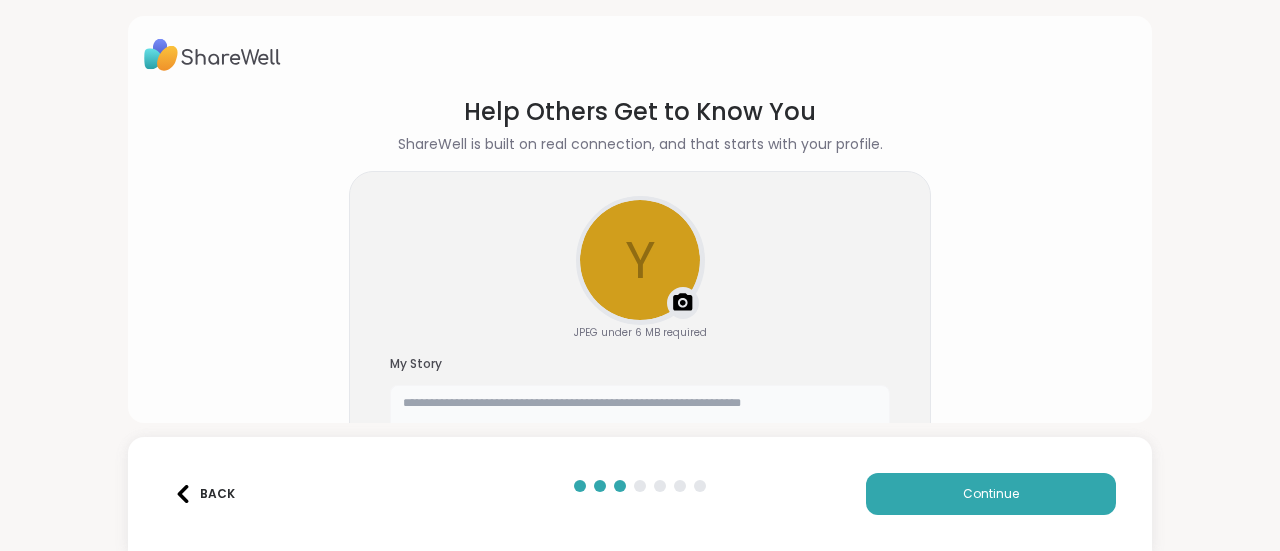 click at bounding box center [640, 417] 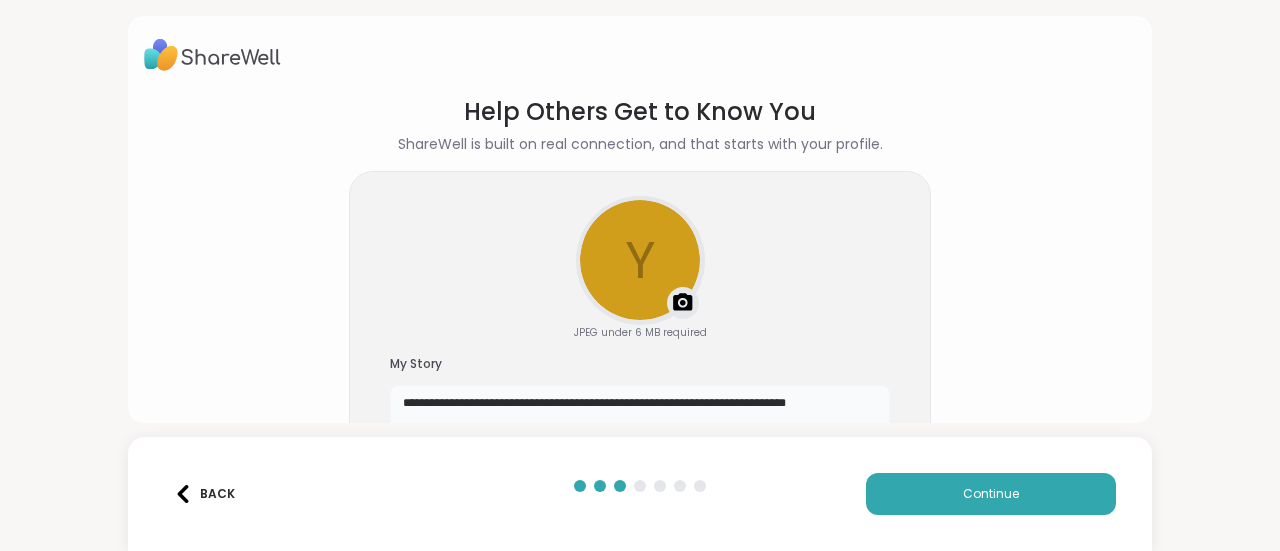 scroll, scrollTop: 5, scrollLeft: 0, axis: vertical 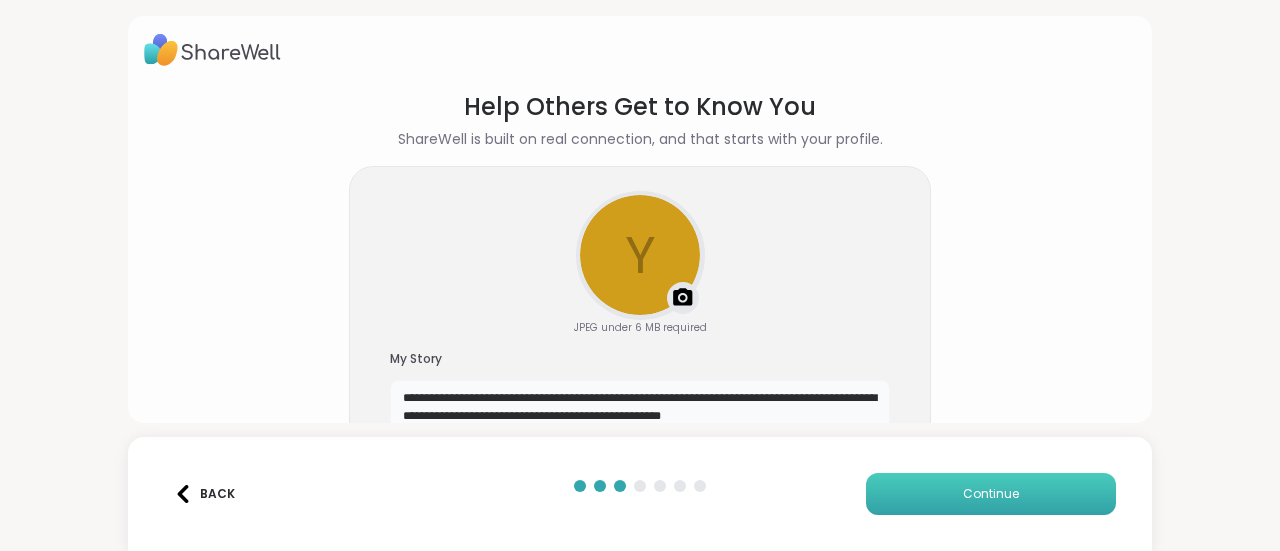 type on "**********" 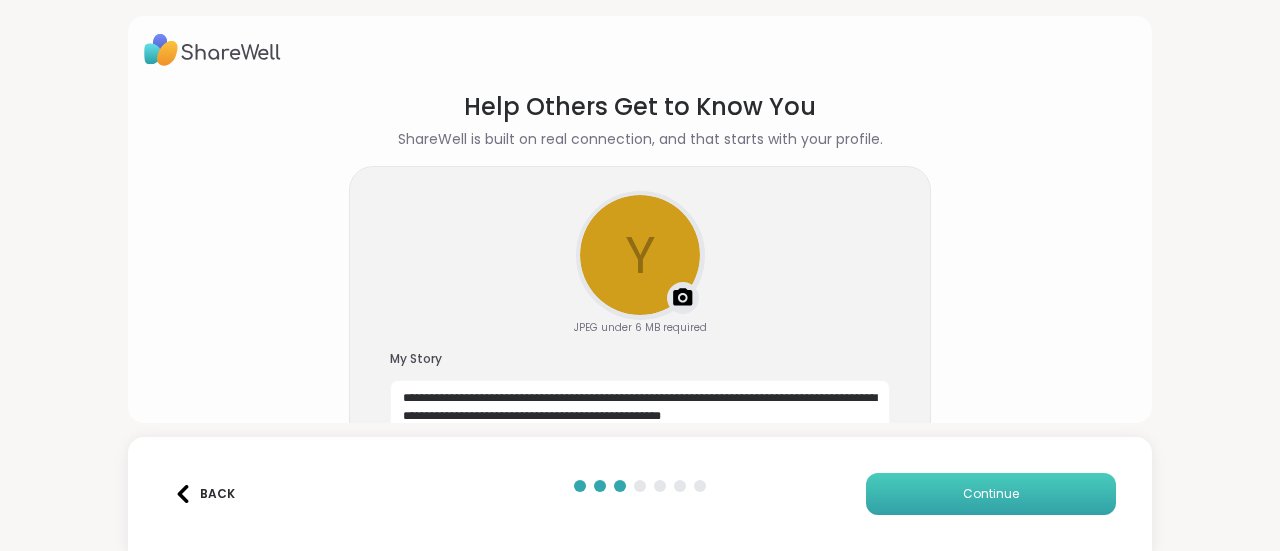 click on "Continue" at bounding box center (991, 494) 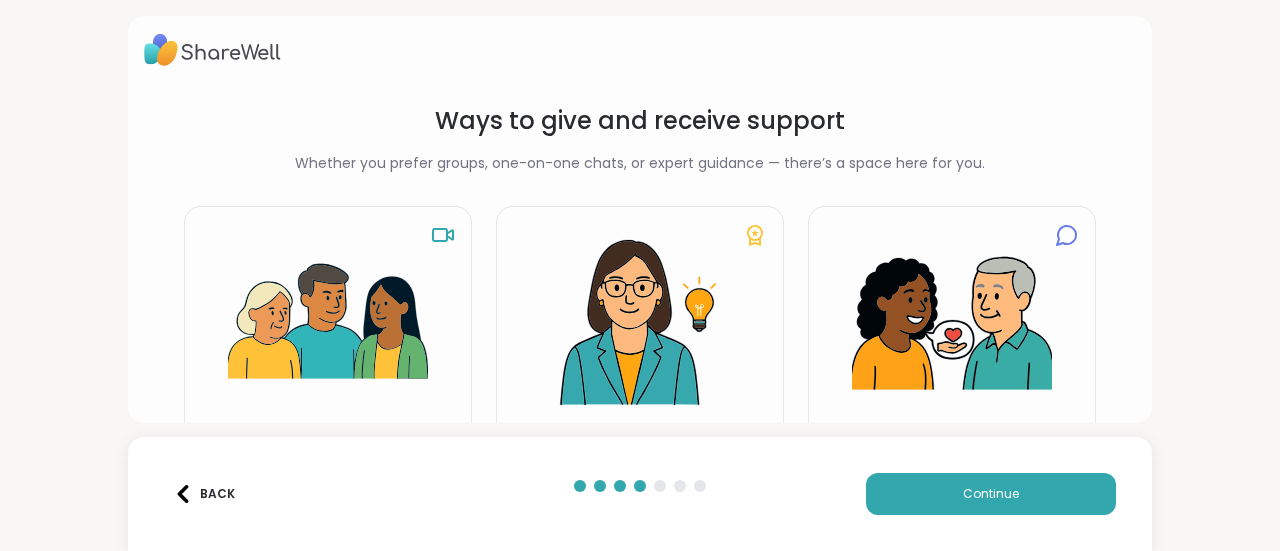 click on "Ways to give and receive support Whether you prefer groups, one-on-one chats, or expert guidance — there’s a space here for you. Group Support Sessions Join or host [MEDICAL_DATA] groups to share your experience Pro Sessions Attend weekly expert sessions for specialized support Add Friends Talk with other ShareWell members one-on-one   Friend anyone you meet and start DM conversations Back Continue" at bounding box center (640, 275) 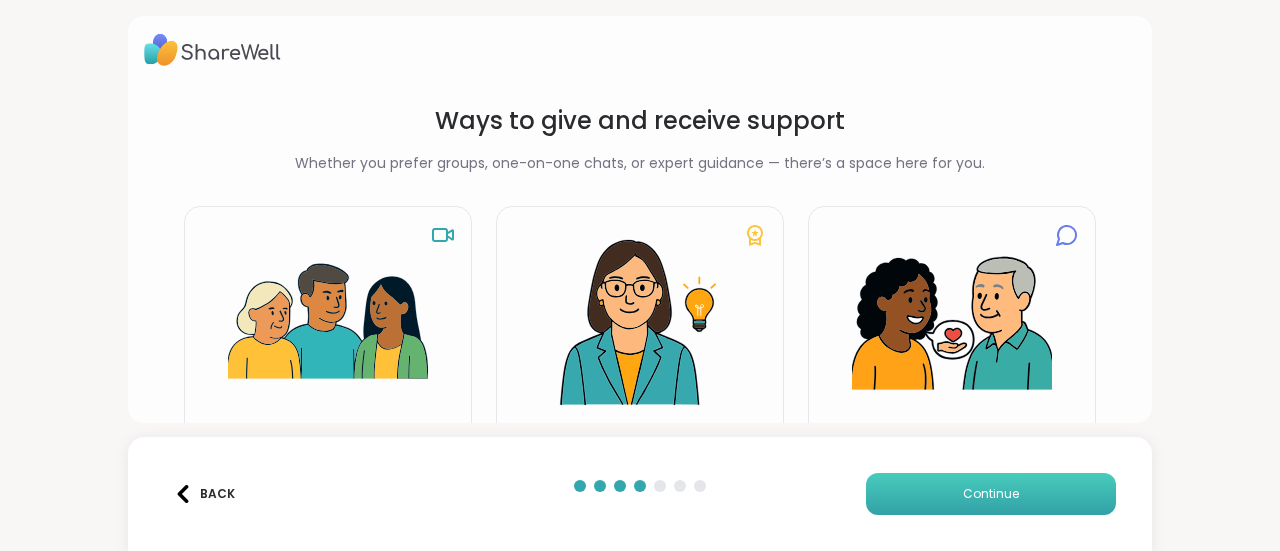 click on "Continue" at bounding box center (991, 494) 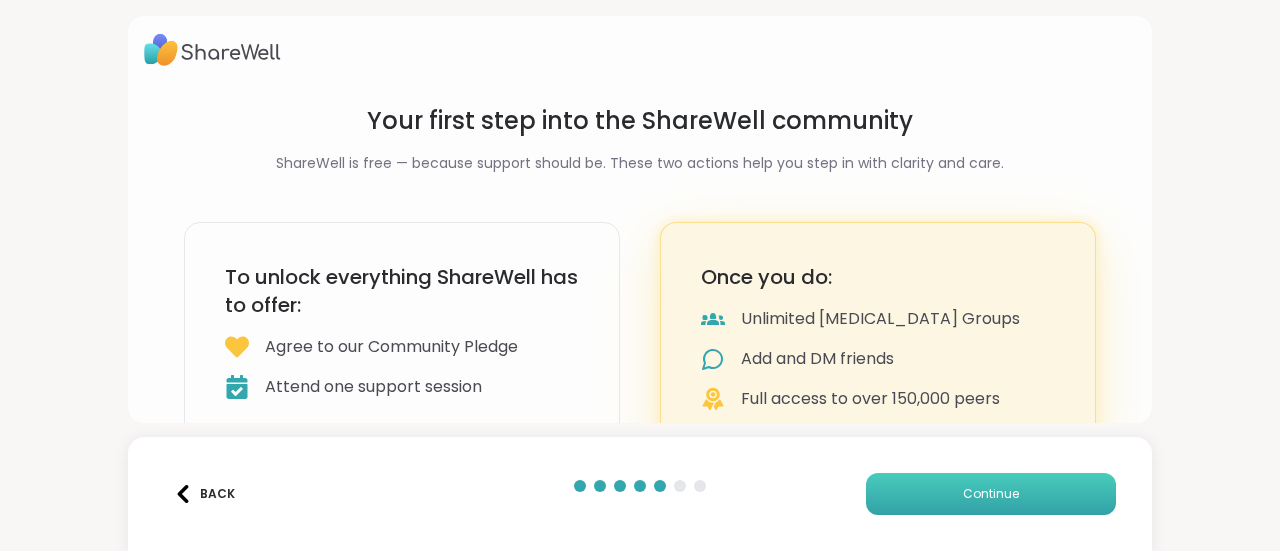 click on "Continue" at bounding box center [991, 494] 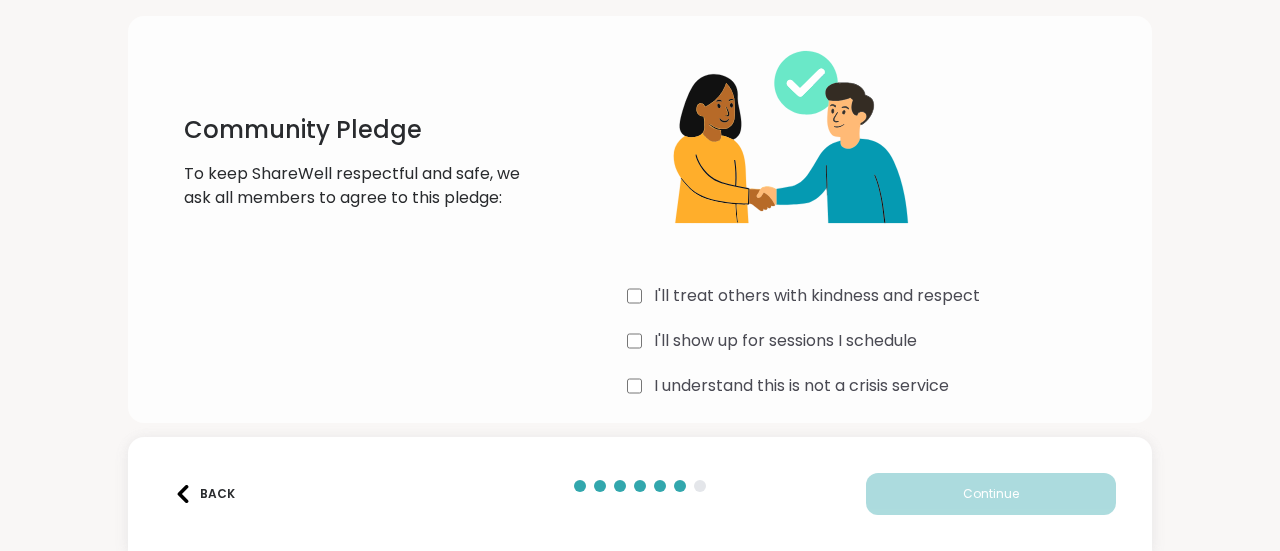 scroll, scrollTop: 80, scrollLeft: 0, axis: vertical 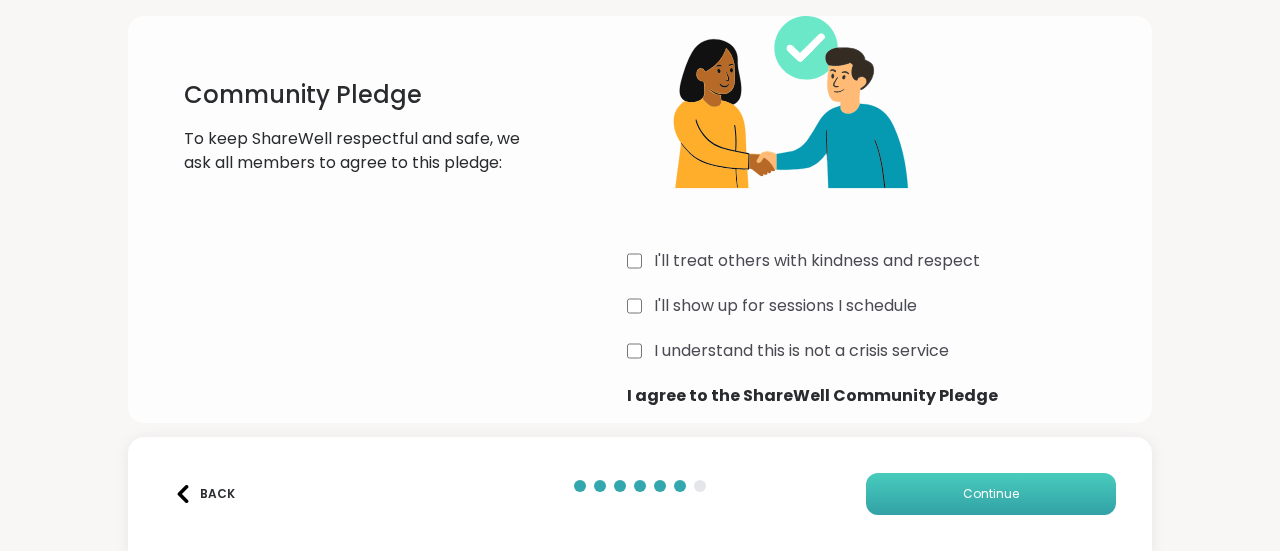 drag, startPoint x: 984, startPoint y: 511, endPoint x: 974, endPoint y: 485, distance: 27.856777 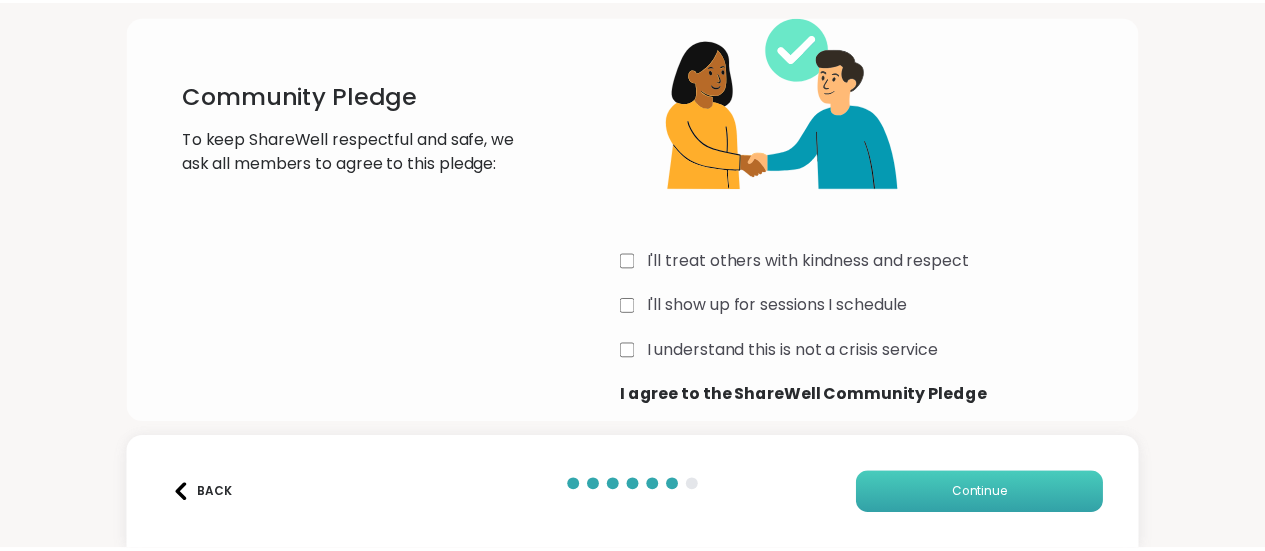 scroll, scrollTop: 18, scrollLeft: 0, axis: vertical 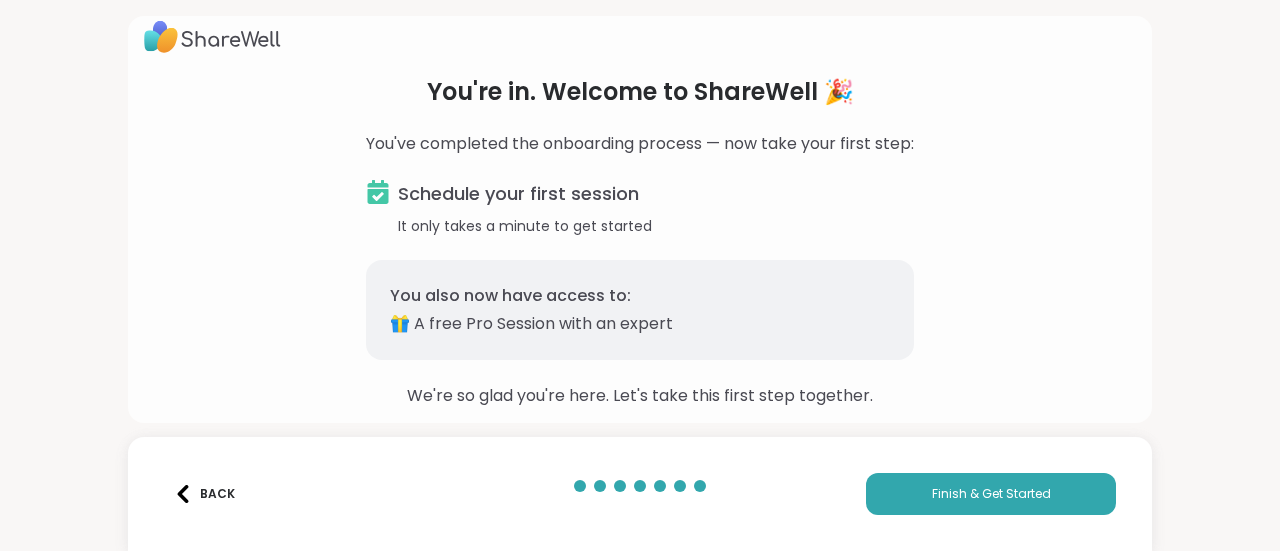 click on "Schedule your first session" at bounding box center [518, 194] 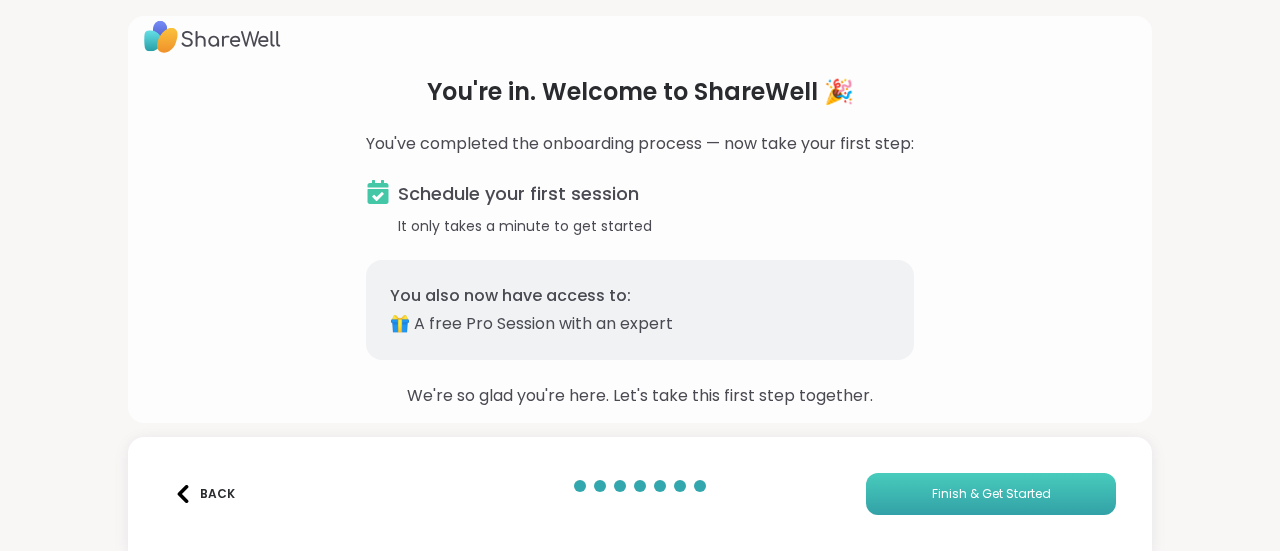 click on "Finish & Get Started" at bounding box center [991, 494] 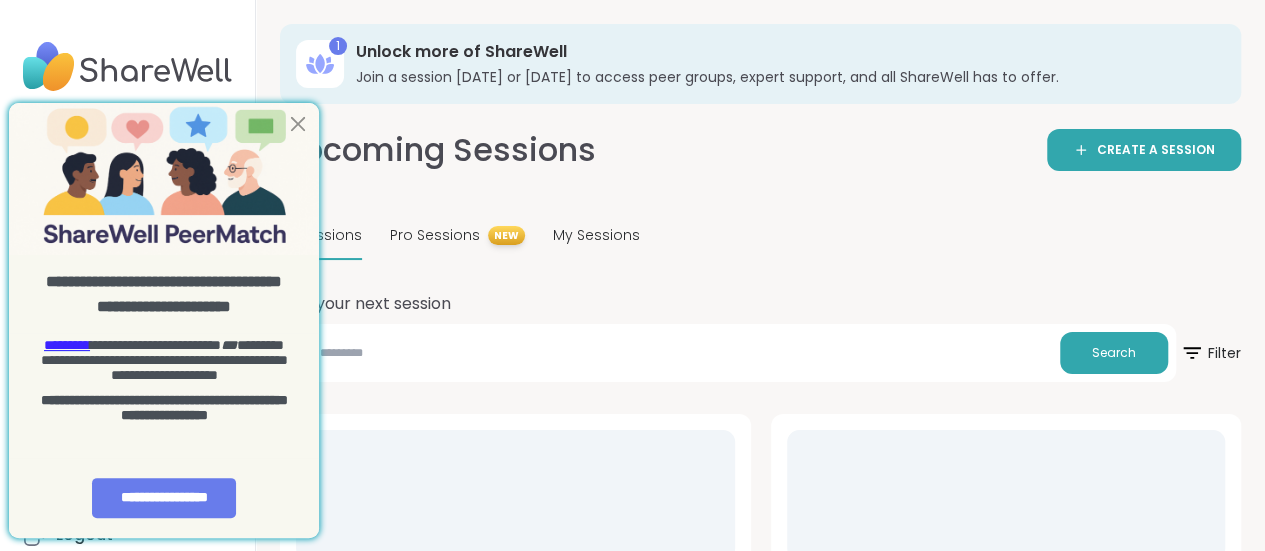 scroll, scrollTop: 0, scrollLeft: 0, axis: both 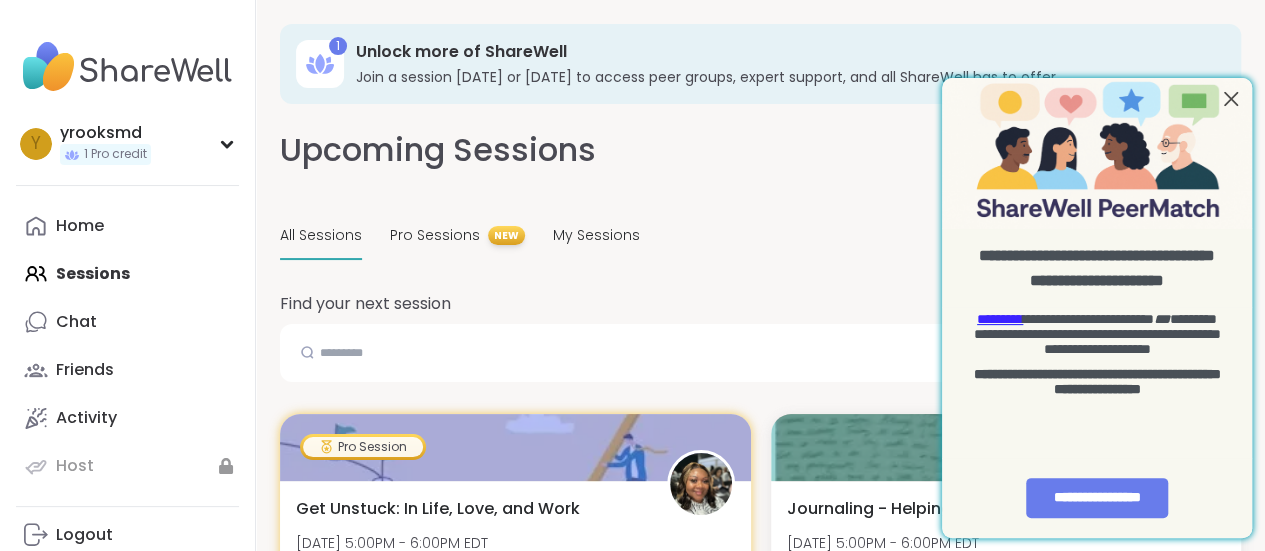 click at bounding box center [1231, 98] 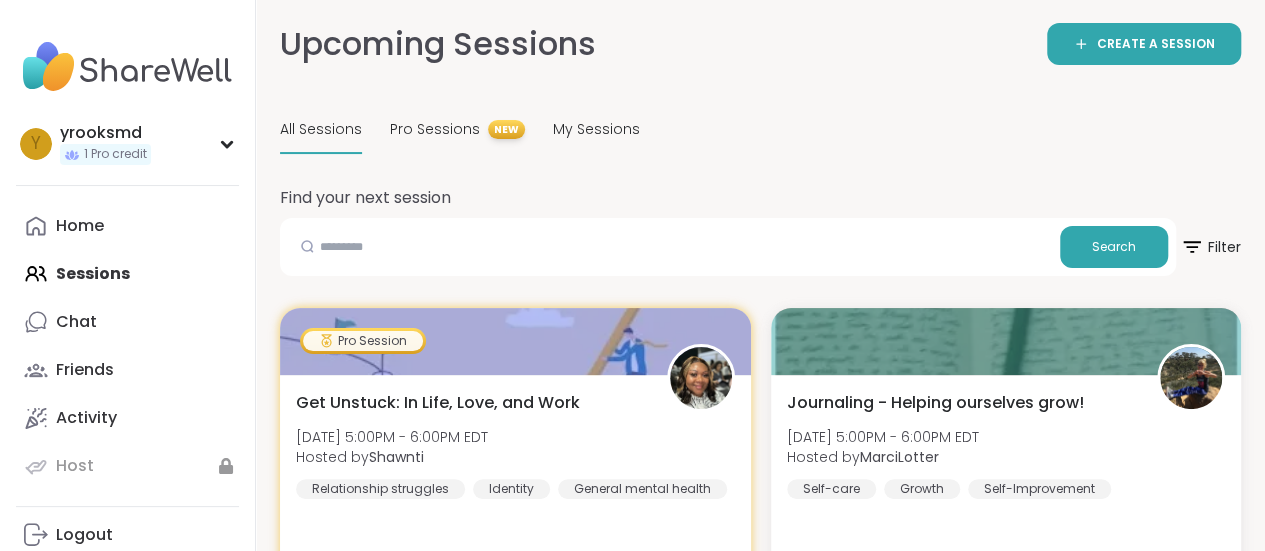 scroll, scrollTop: 0, scrollLeft: 0, axis: both 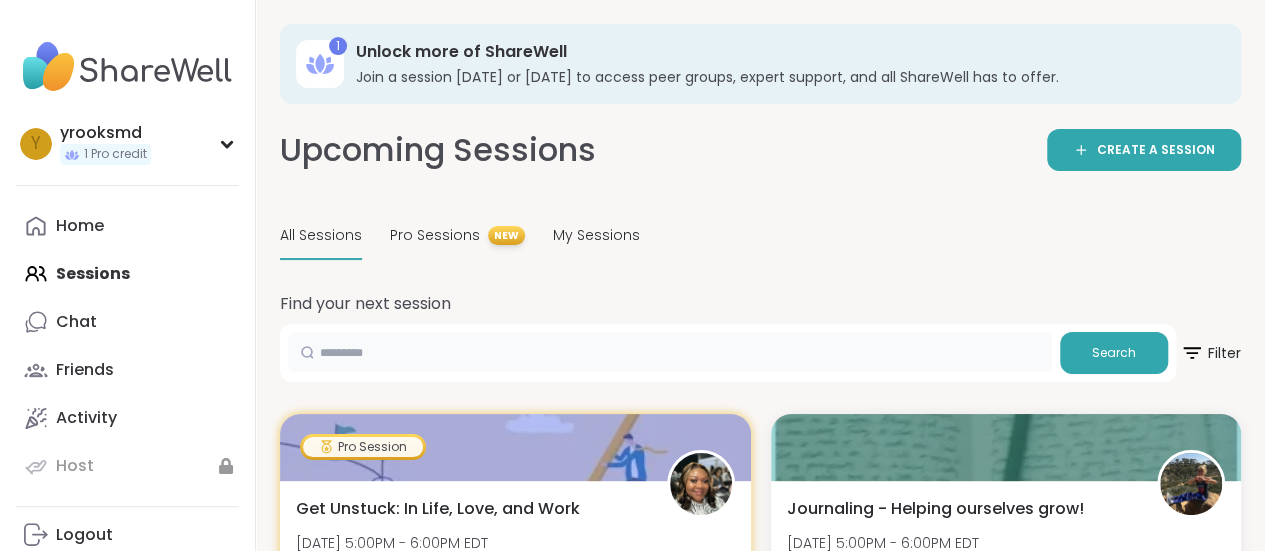 click at bounding box center (670, 352) 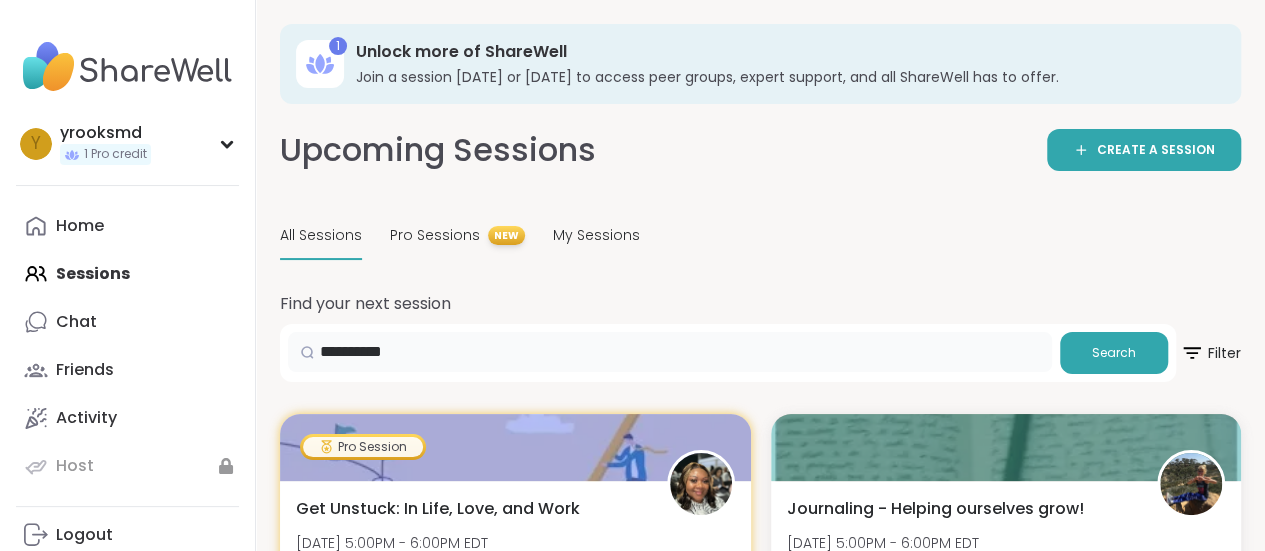 type on "**********" 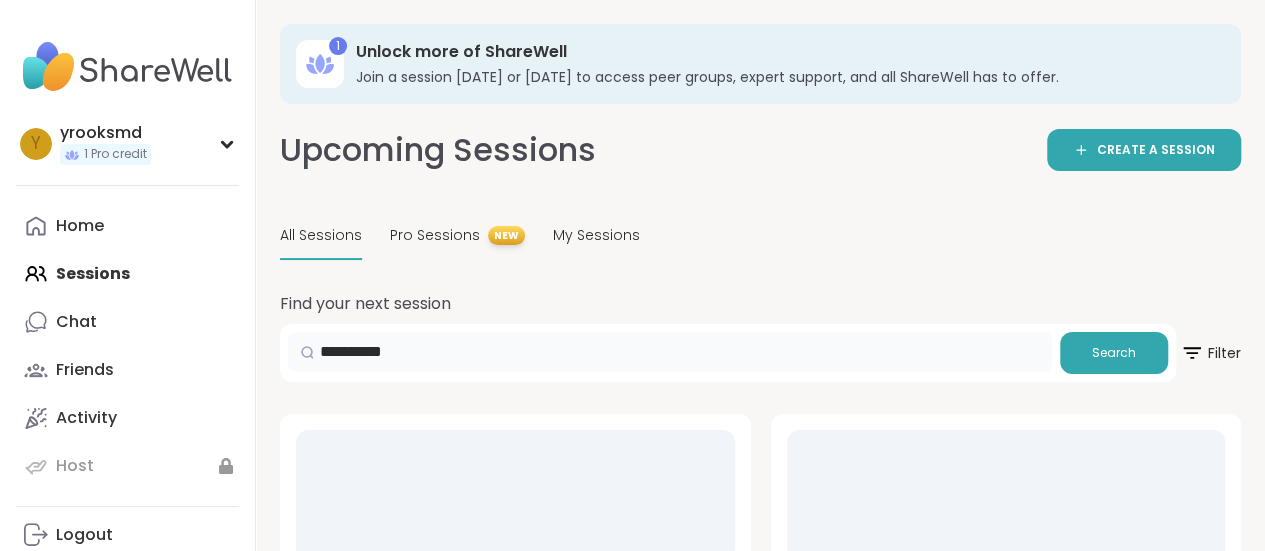 click on "**********" at bounding box center (670, 352) 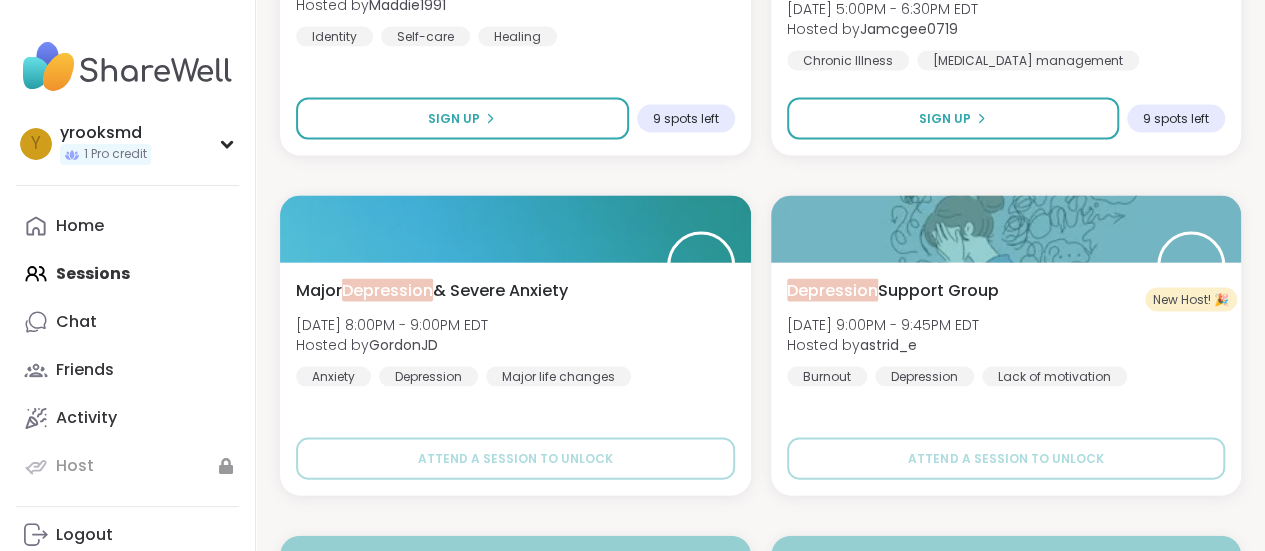 scroll, scrollTop: 1961, scrollLeft: 0, axis: vertical 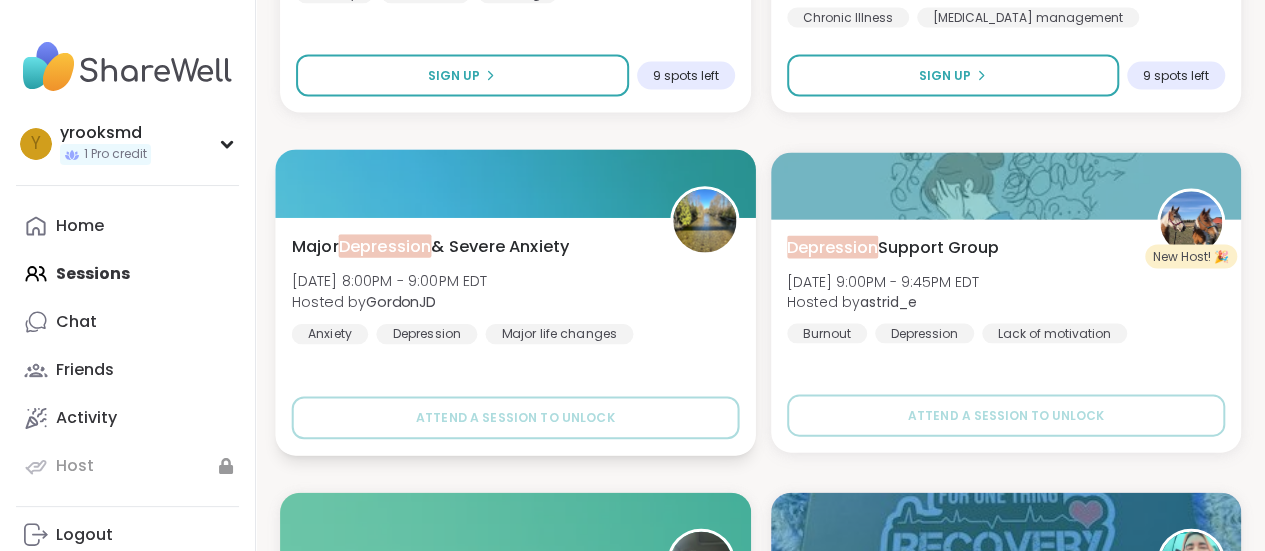 click on "Major life changes" at bounding box center [559, 334] 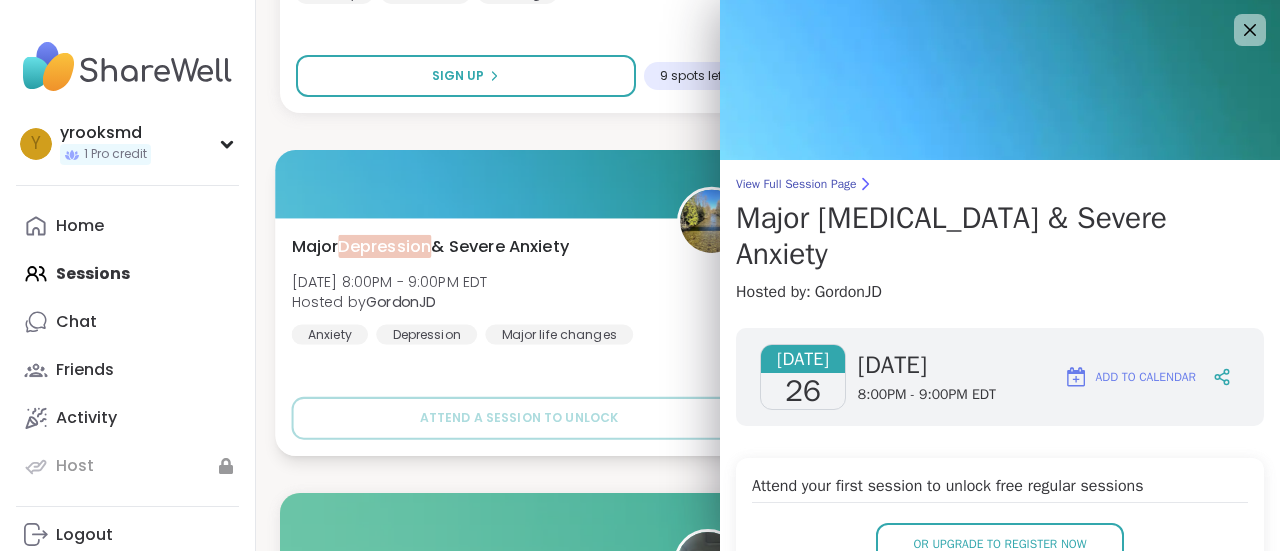 click on "Depression" at bounding box center [426, 334] 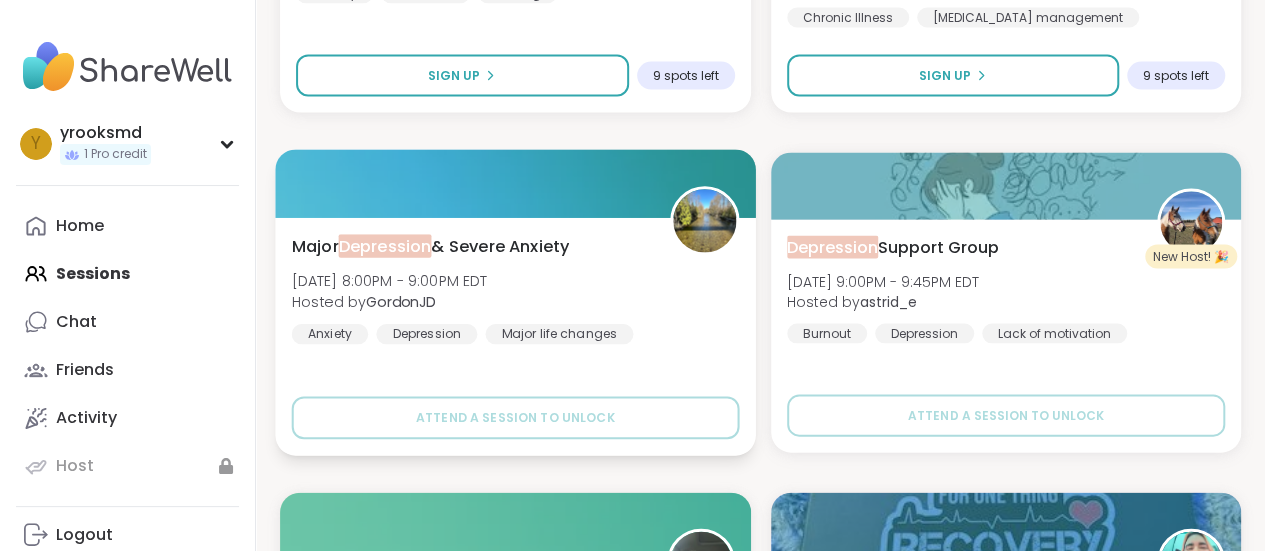 click on "Depression" at bounding box center (426, 334) 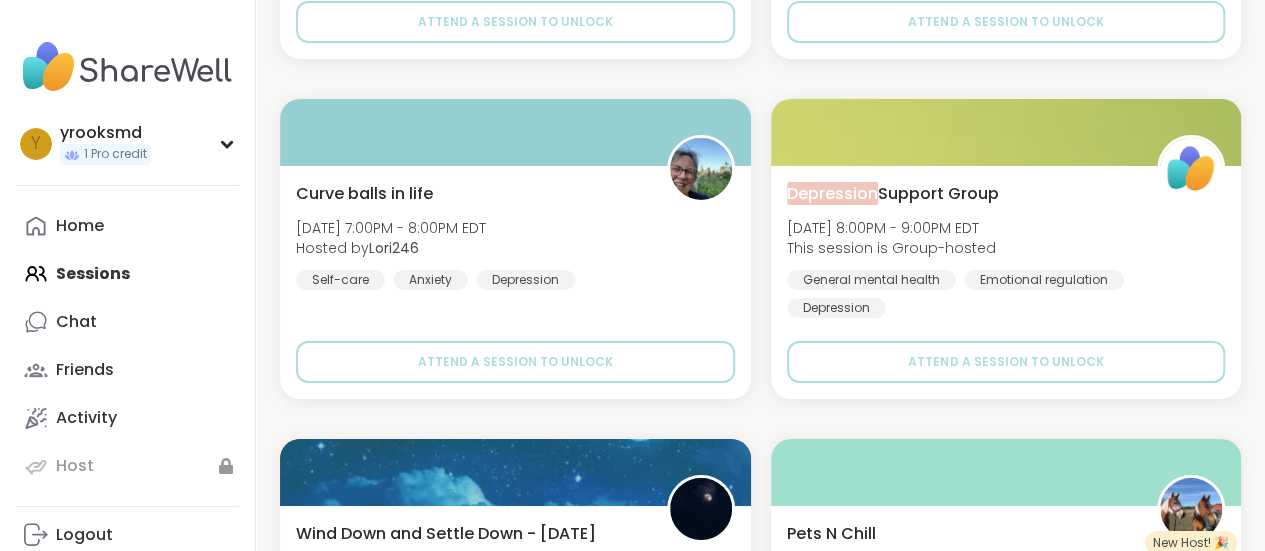 scroll, scrollTop: 3384, scrollLeft: 0, axis: vertical 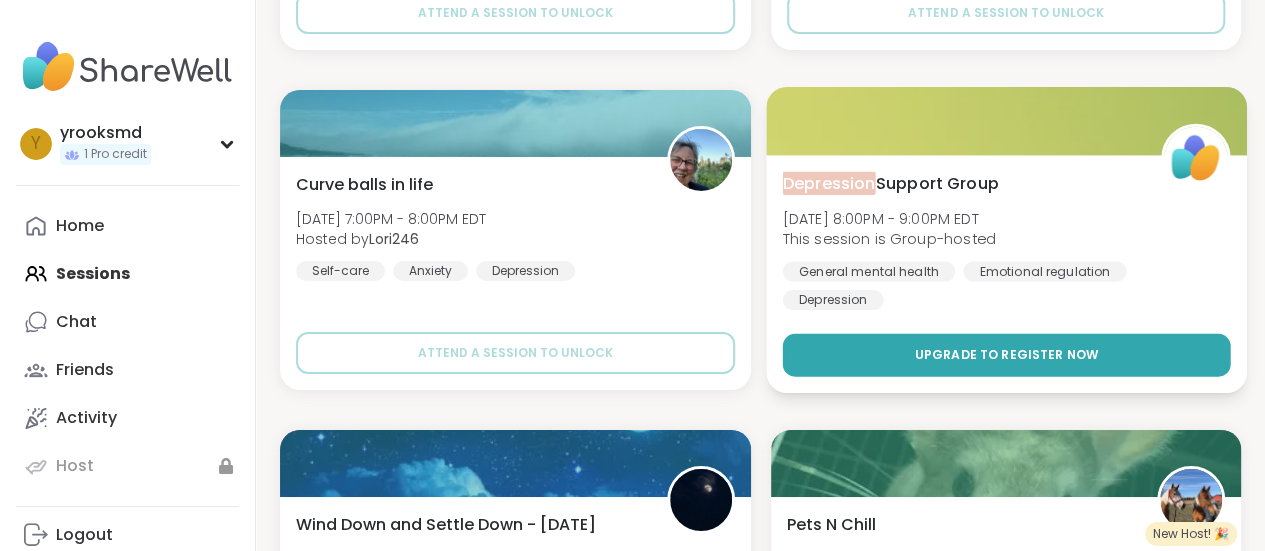 click on "Upgrade to register now" at bounding box center (1006, 355) 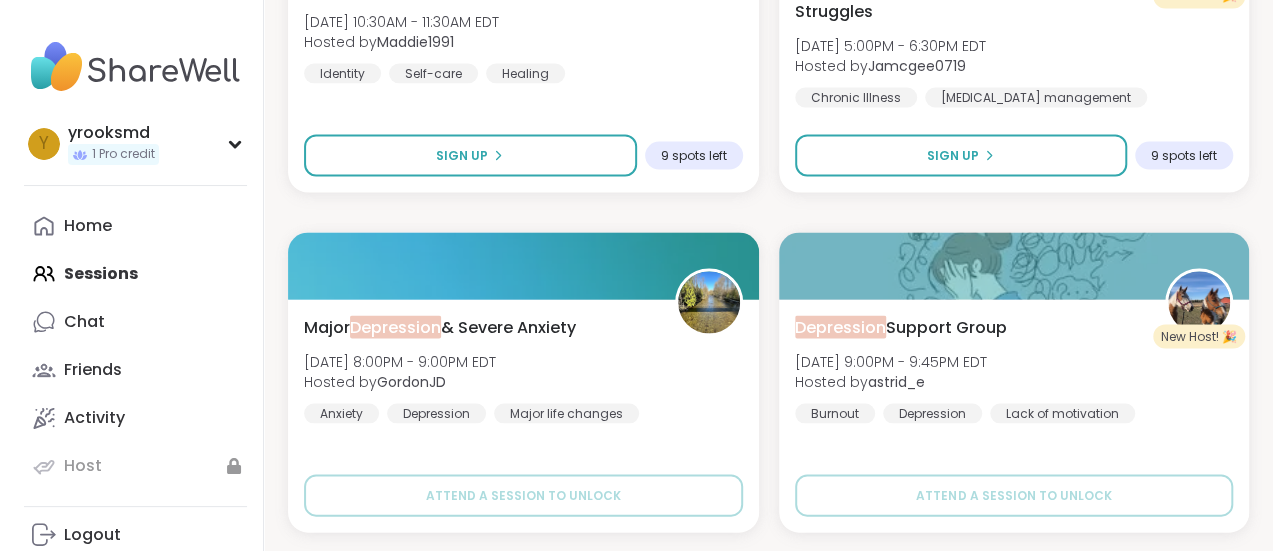 scroll, scrollTop: 1890, scrollLeft: 0, axis: vertical 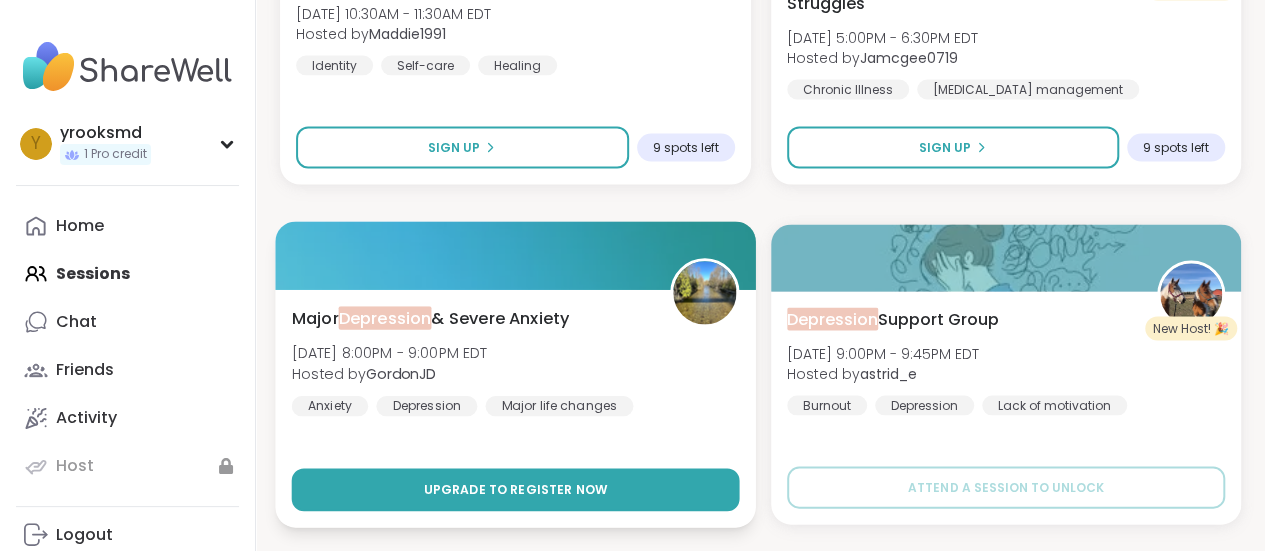 click on "Upgrade to register now" at bounding box center [515, 489] 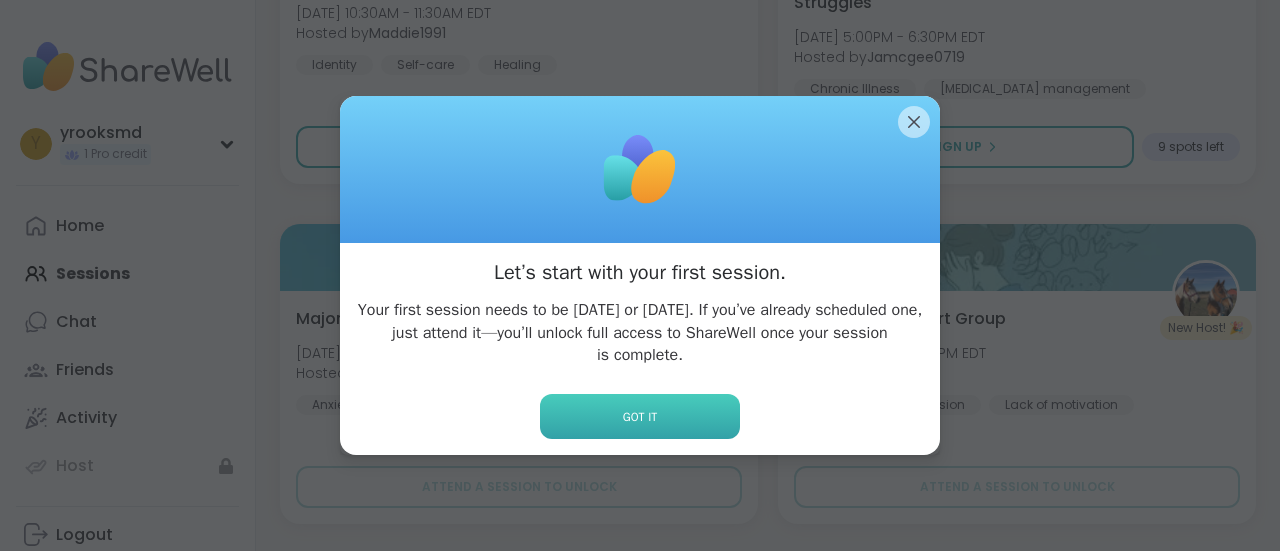 click on "Got it" at bounding box center [640, 416] 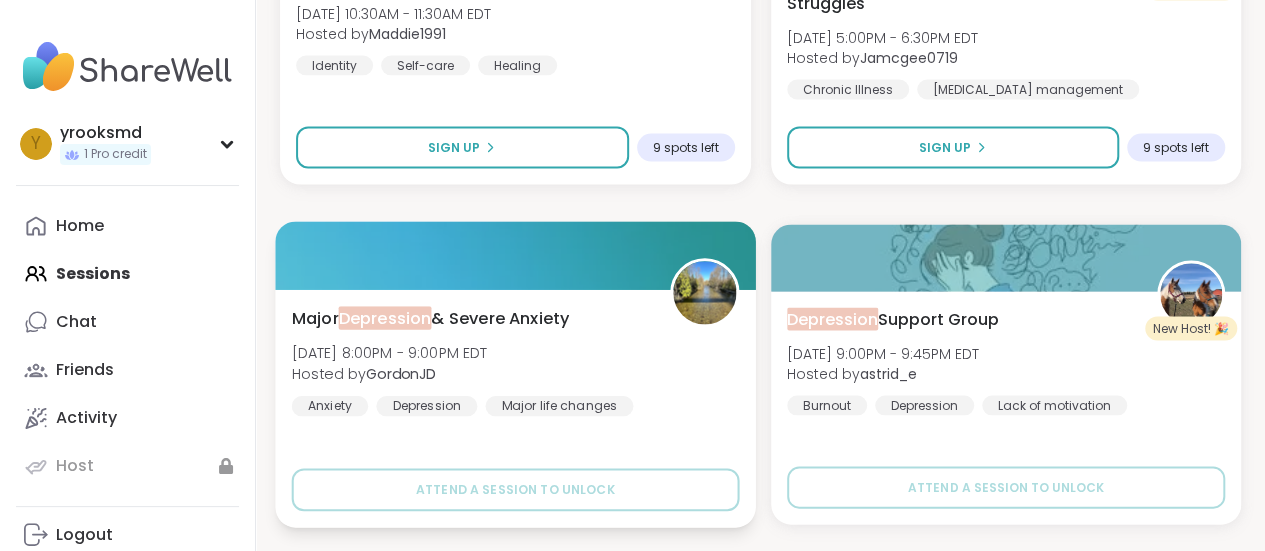 click on "Depression" at bounding box center [426, 405] 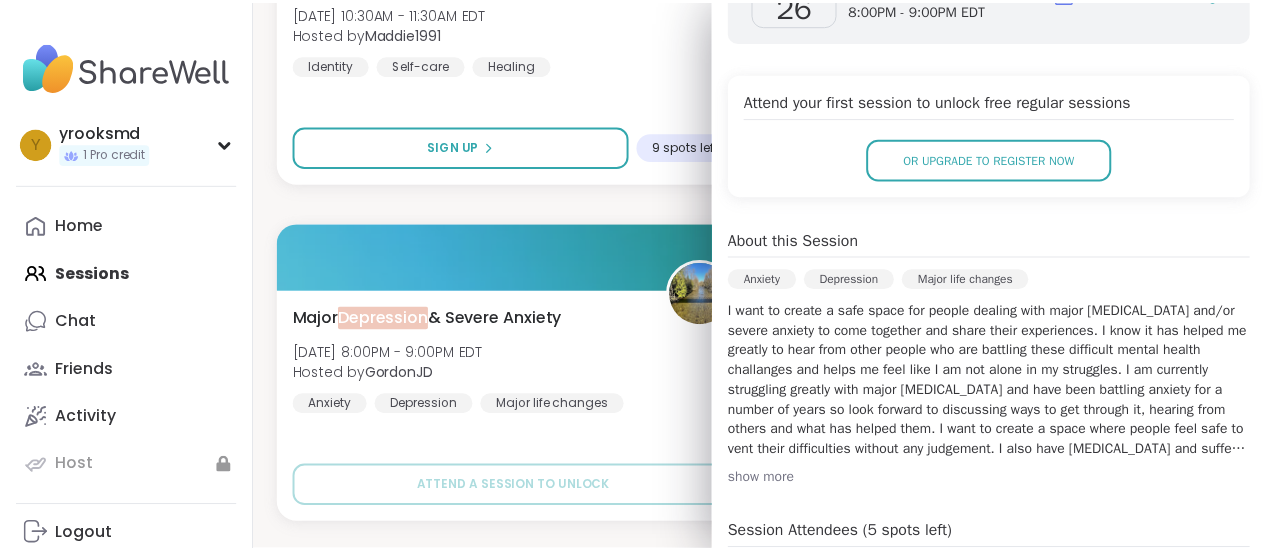 scroll, scrollTop: 379, scrollLeft: 0, axis: vertical 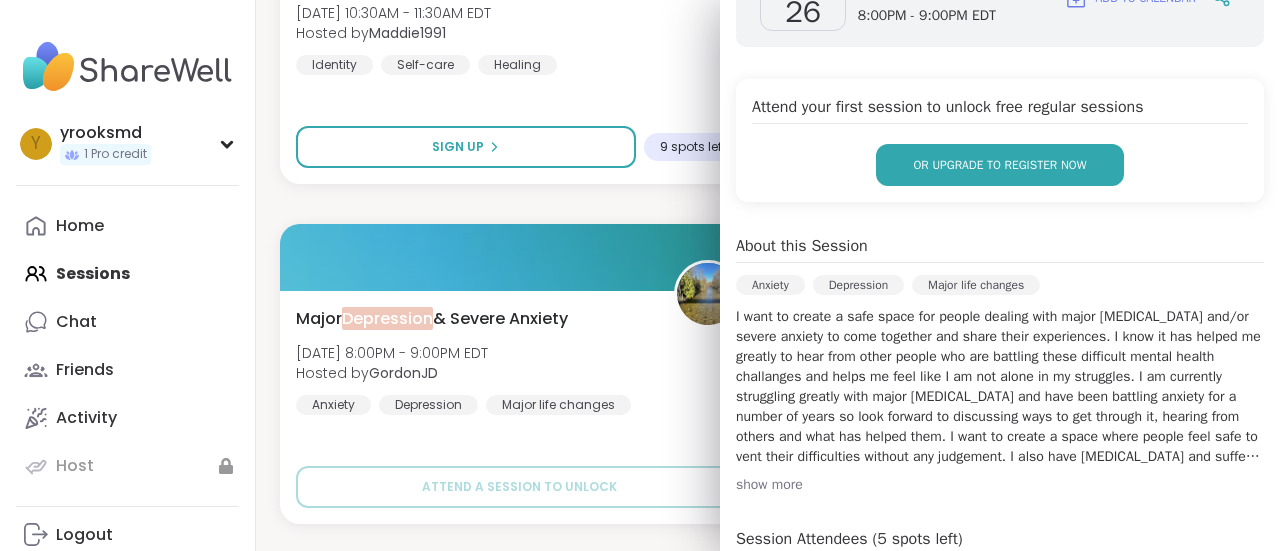 click on "or upgrade to register now" at bounding box center [999, 165] 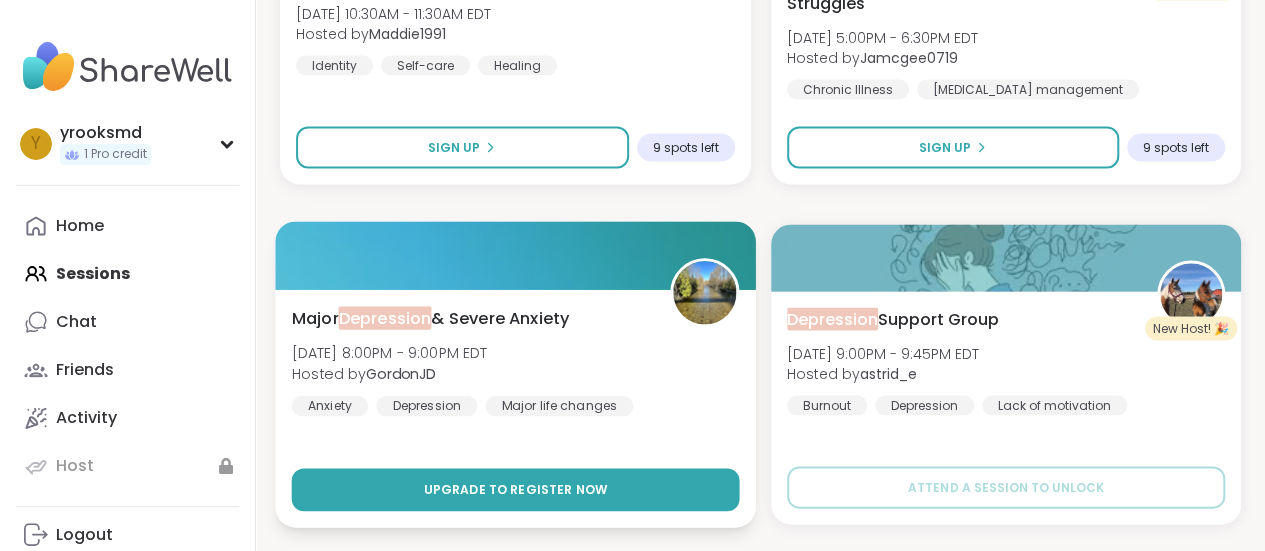 click on "Upgrade to register now" at bounding box center (515, 489) 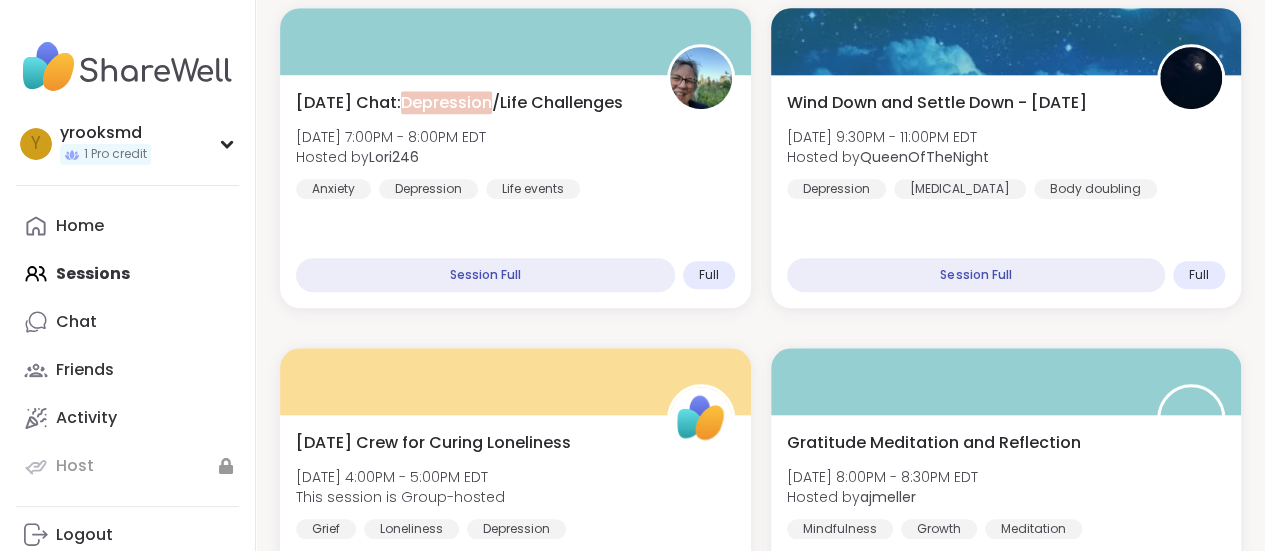 scroll, scrollTop: 737, scrollLeft: 0, axis: vertical 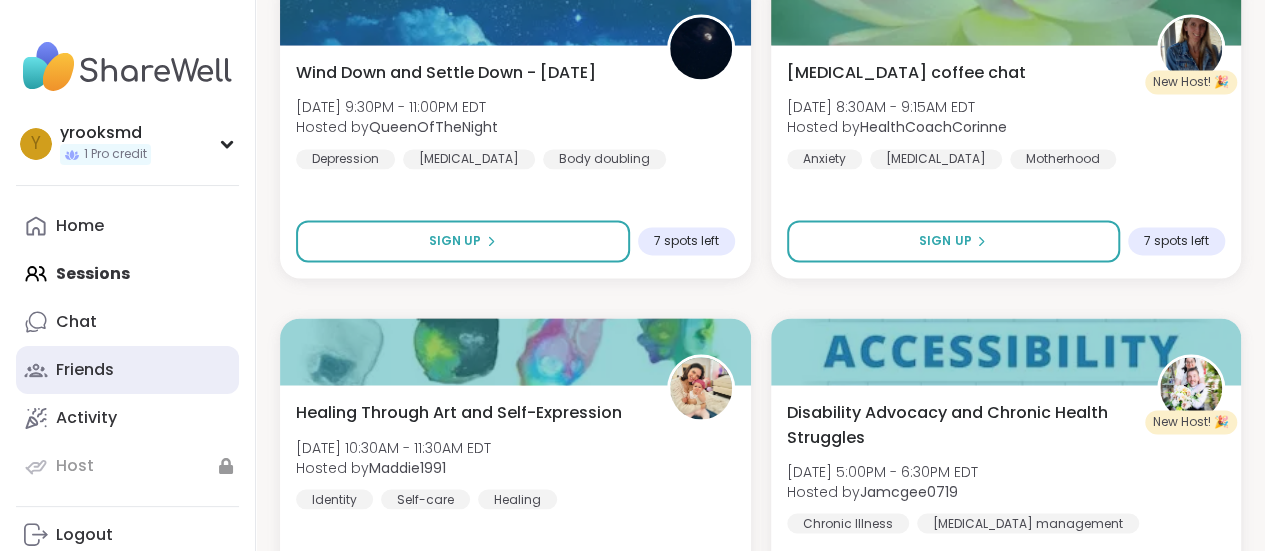 click on "Friends" at bounding box center [85, 370] 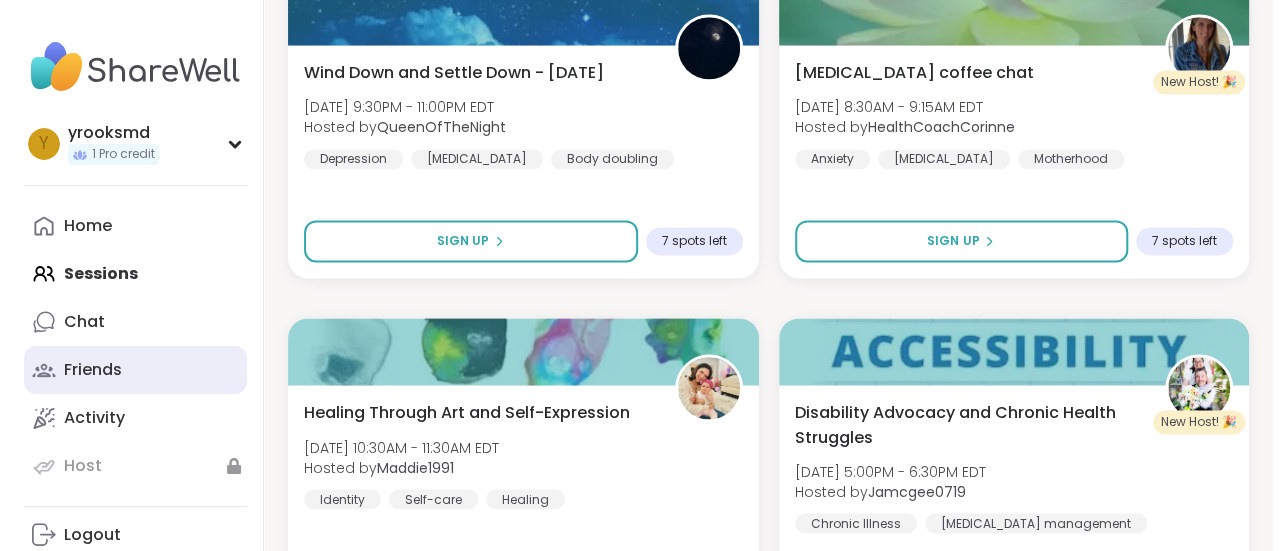 scroll, scrollTop: 0, scrollLeft: 0, axis: both 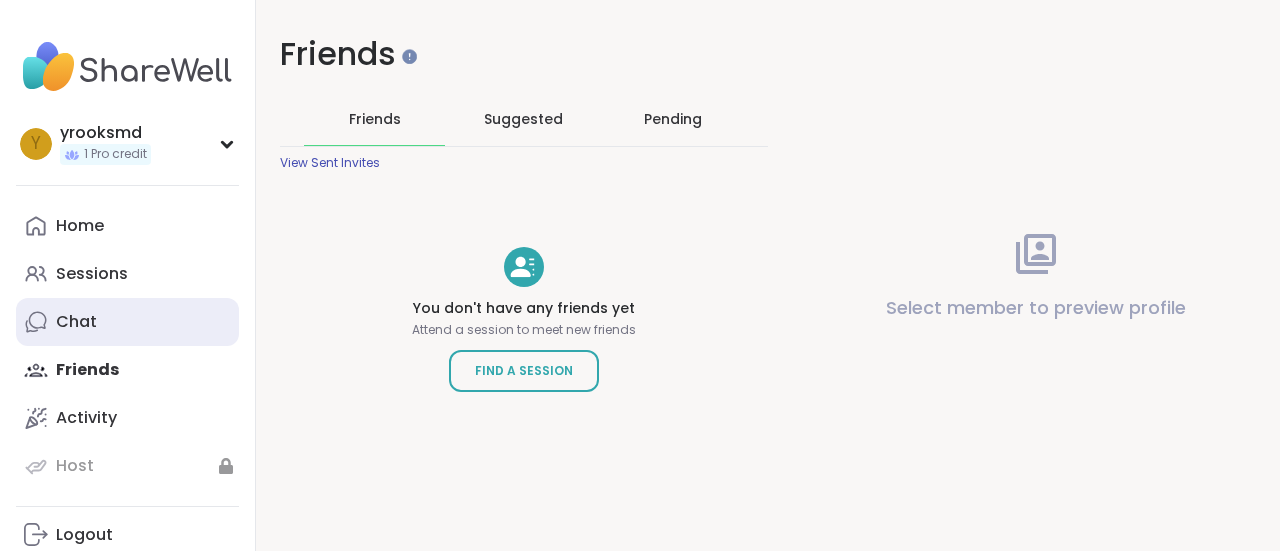 click on "Chat" at bounding box center [127, 322] 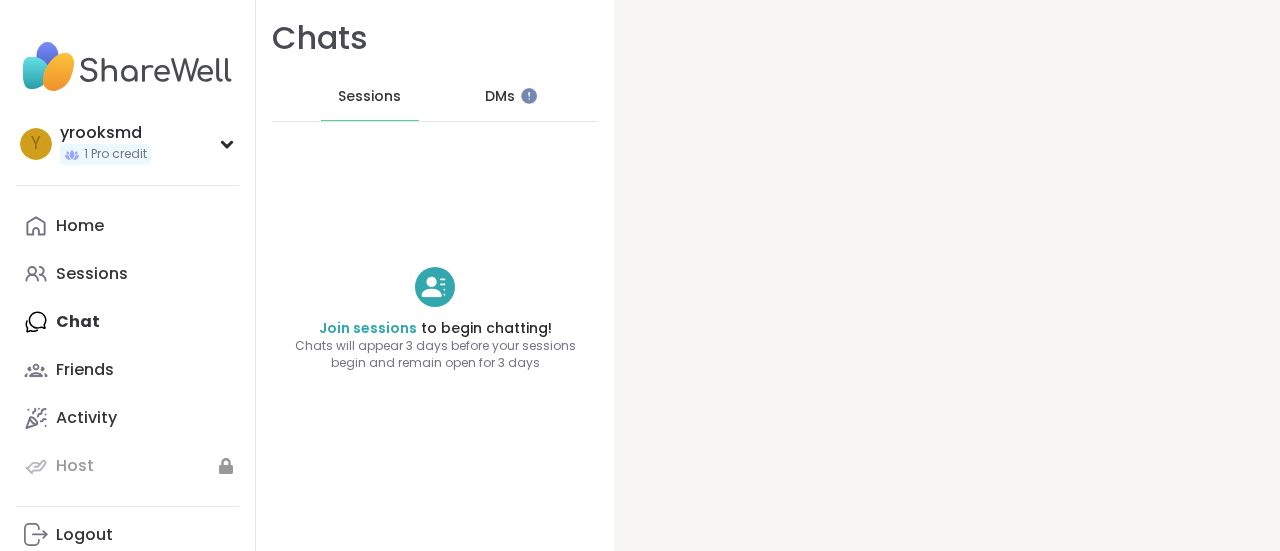 scroll, scrollTop: 0, scrollLeft: 0, axis: both 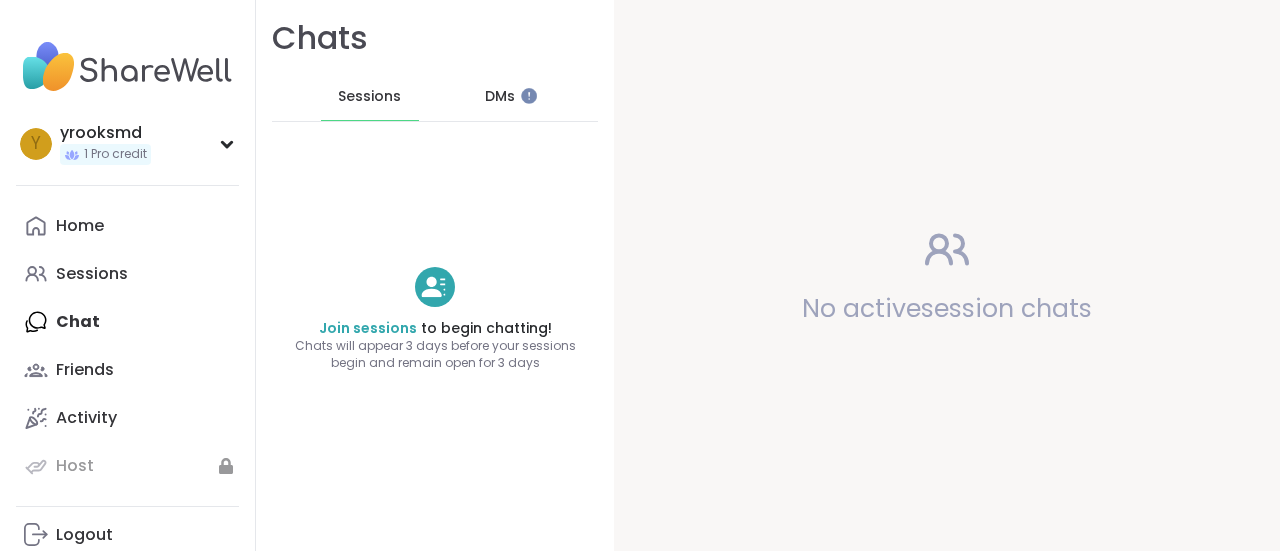 click on "Home Sessions Chat Friends Activity Host" at bounding box center (127, 346) 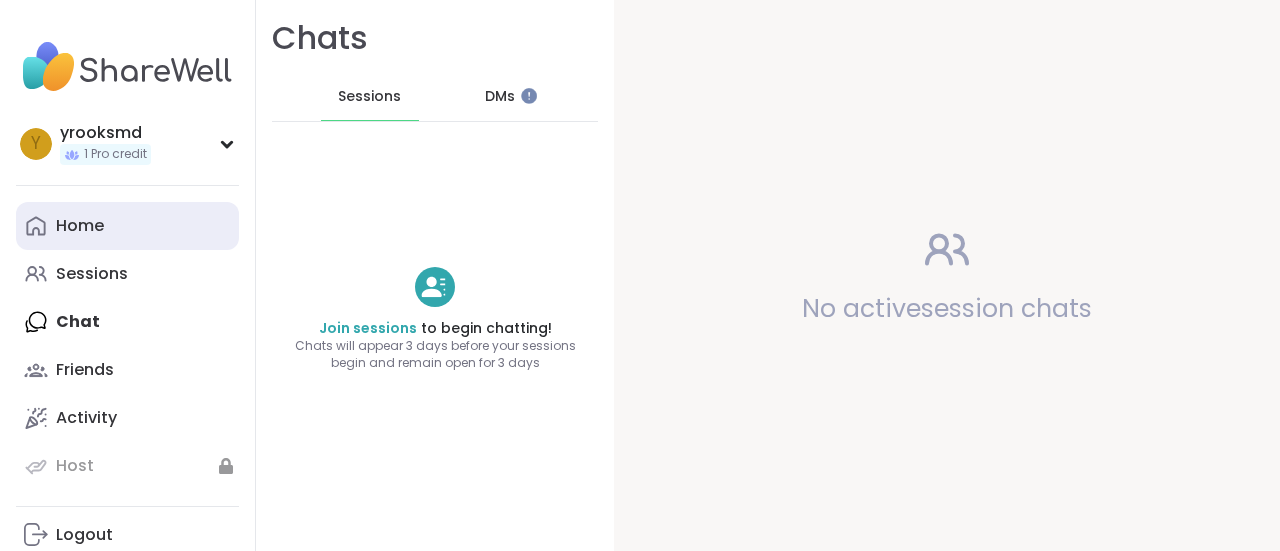 click on "Home" at bounding box center [80, 226] 